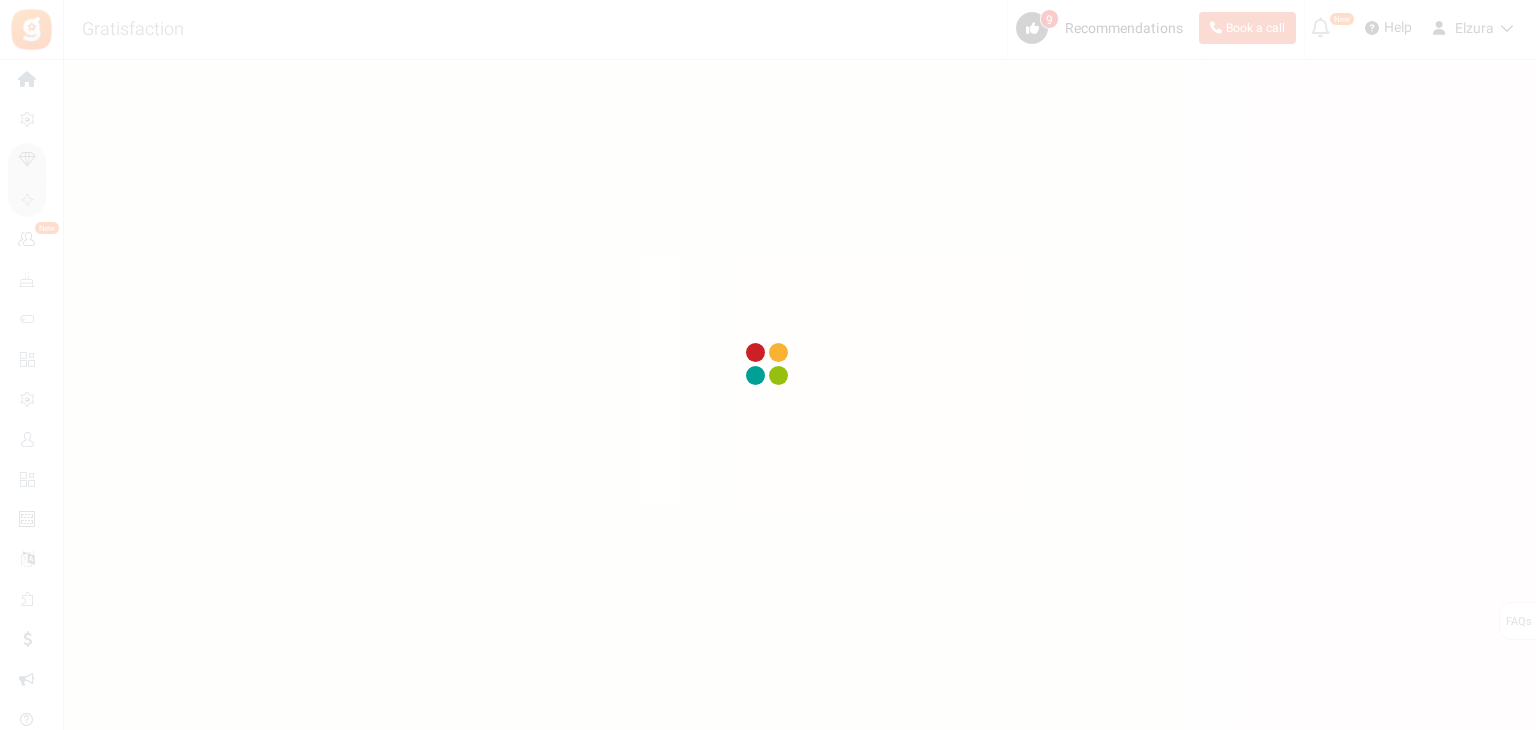 scroll, scrollTop: 0, scrollLeft: 0, axis: both 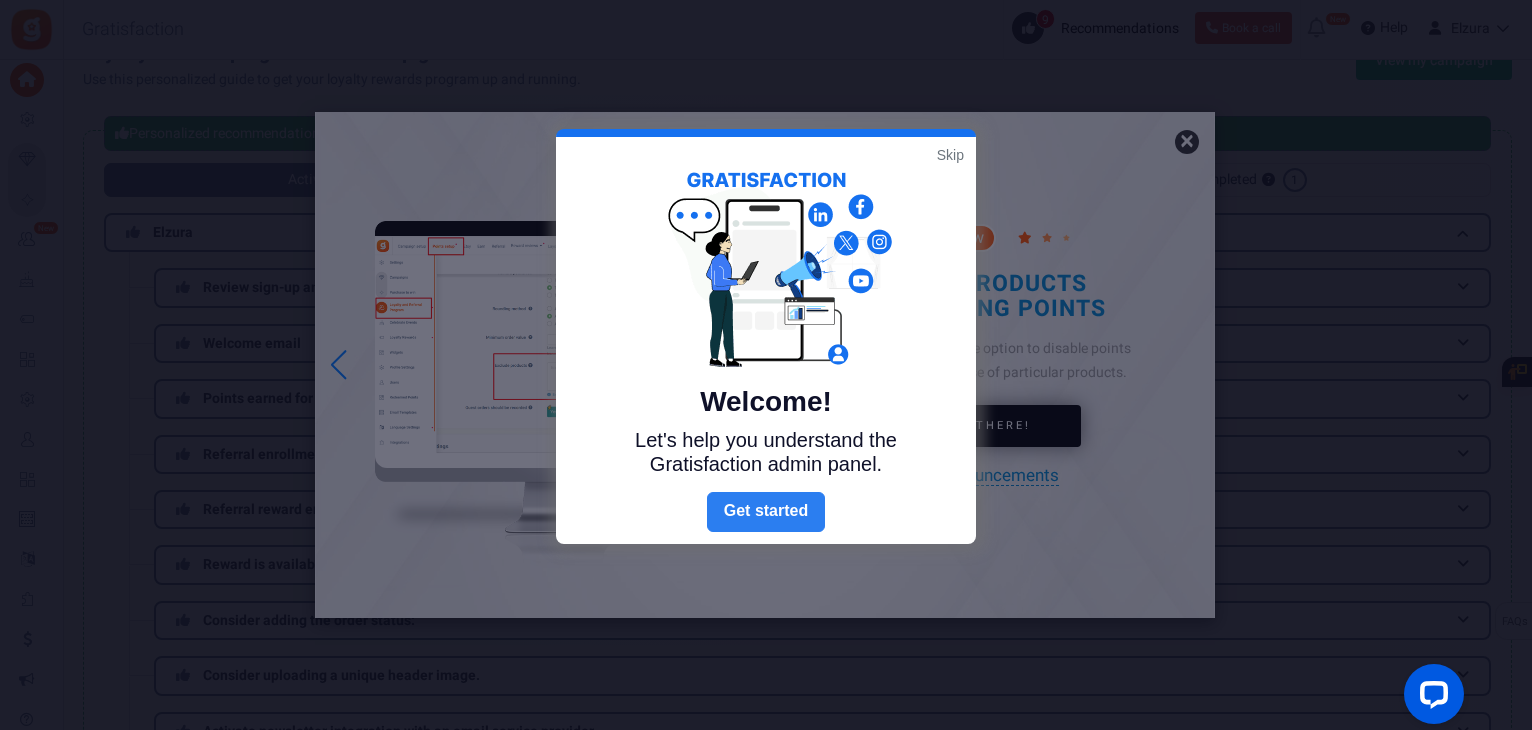 click on "Next" at bounding box center [766, 512] 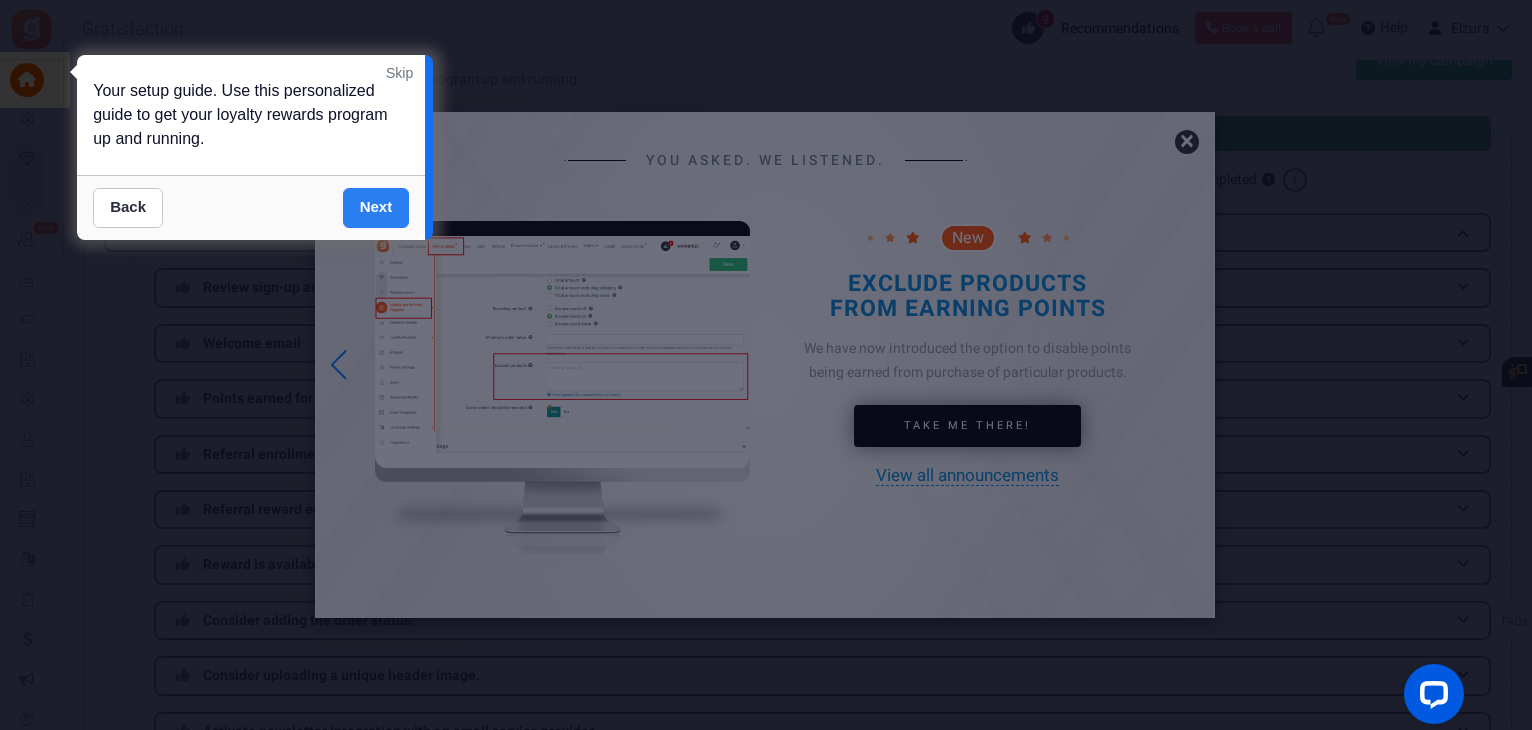 click on "Next" at bounding box center [376, 208] 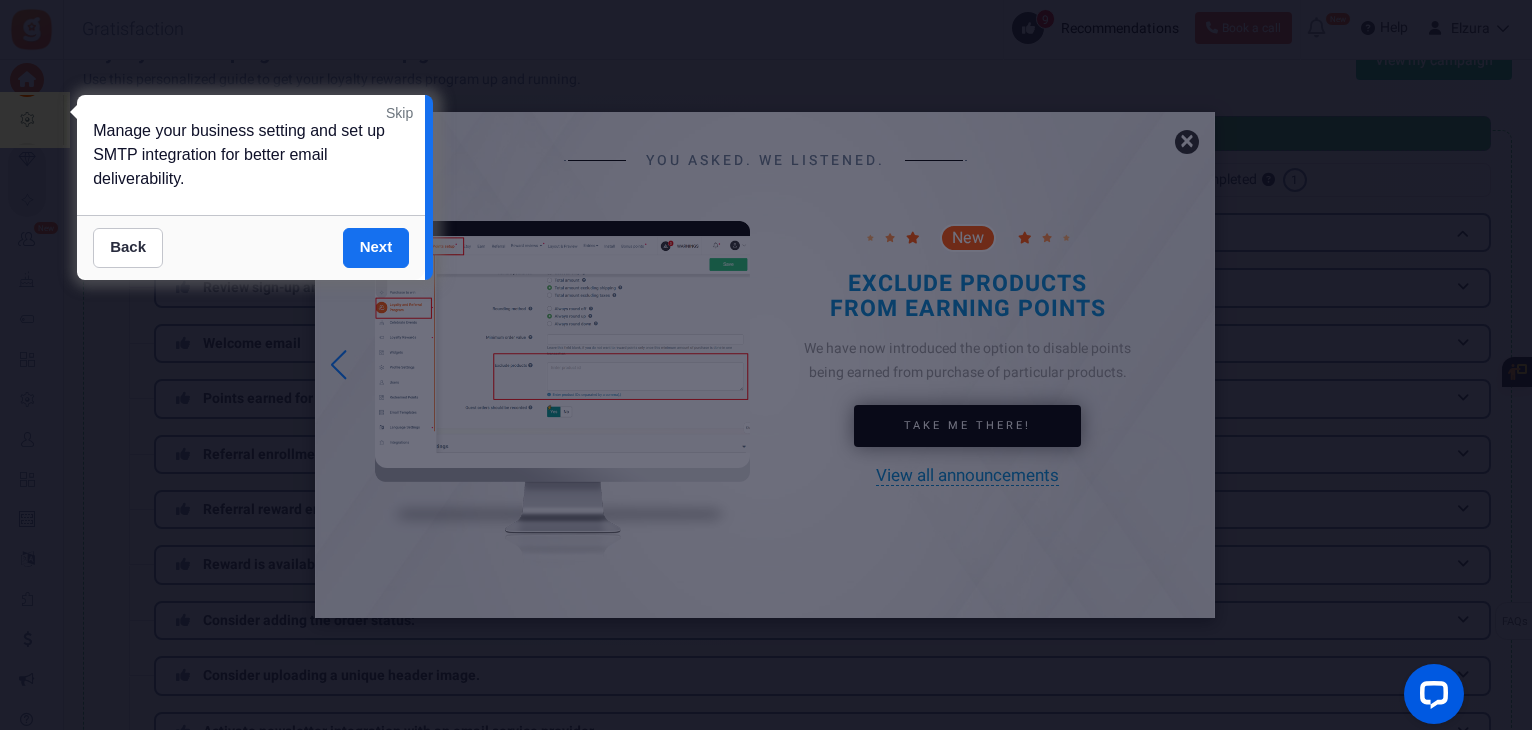click on "Back Next" at bounding box center [251, 247] 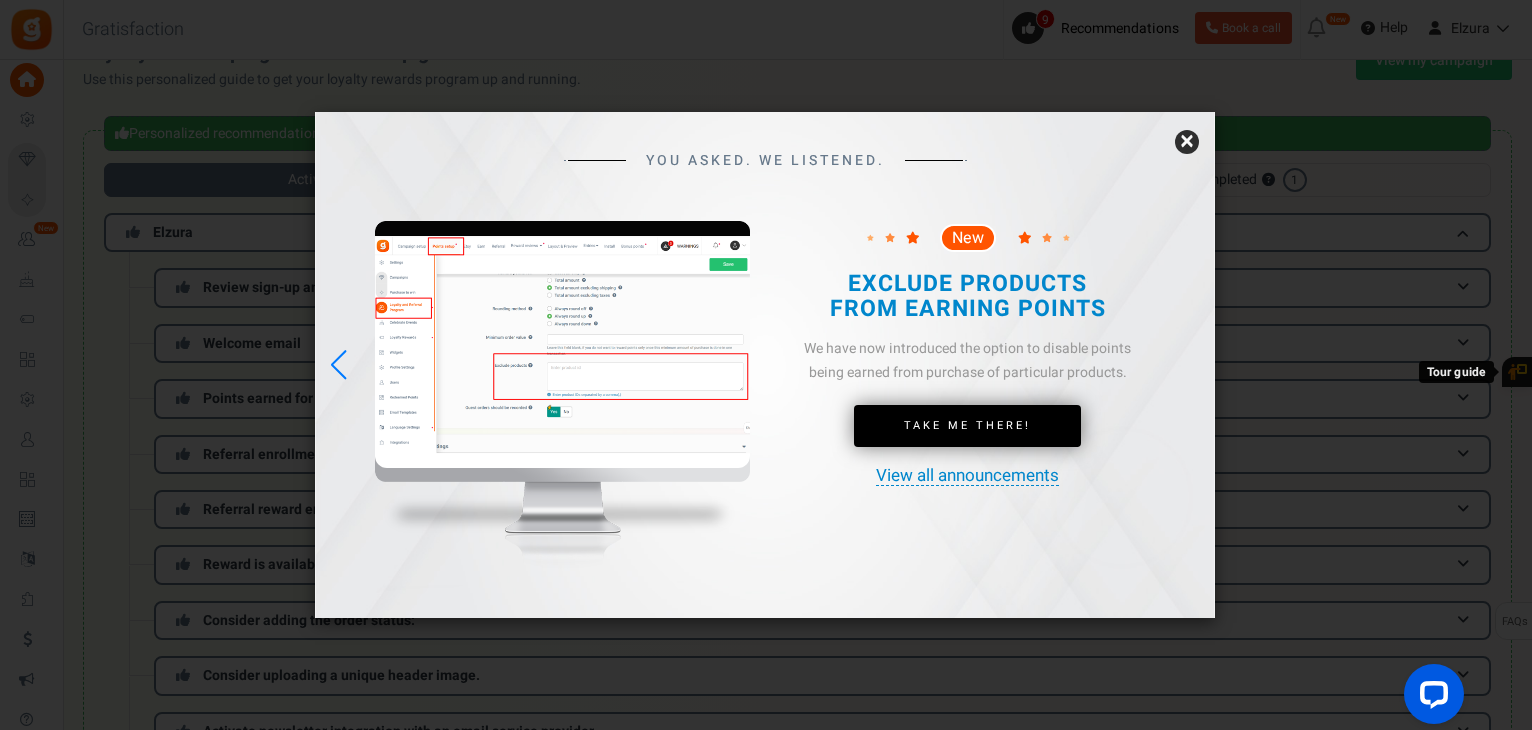 click on "×" at bounding box center [1187, 142] 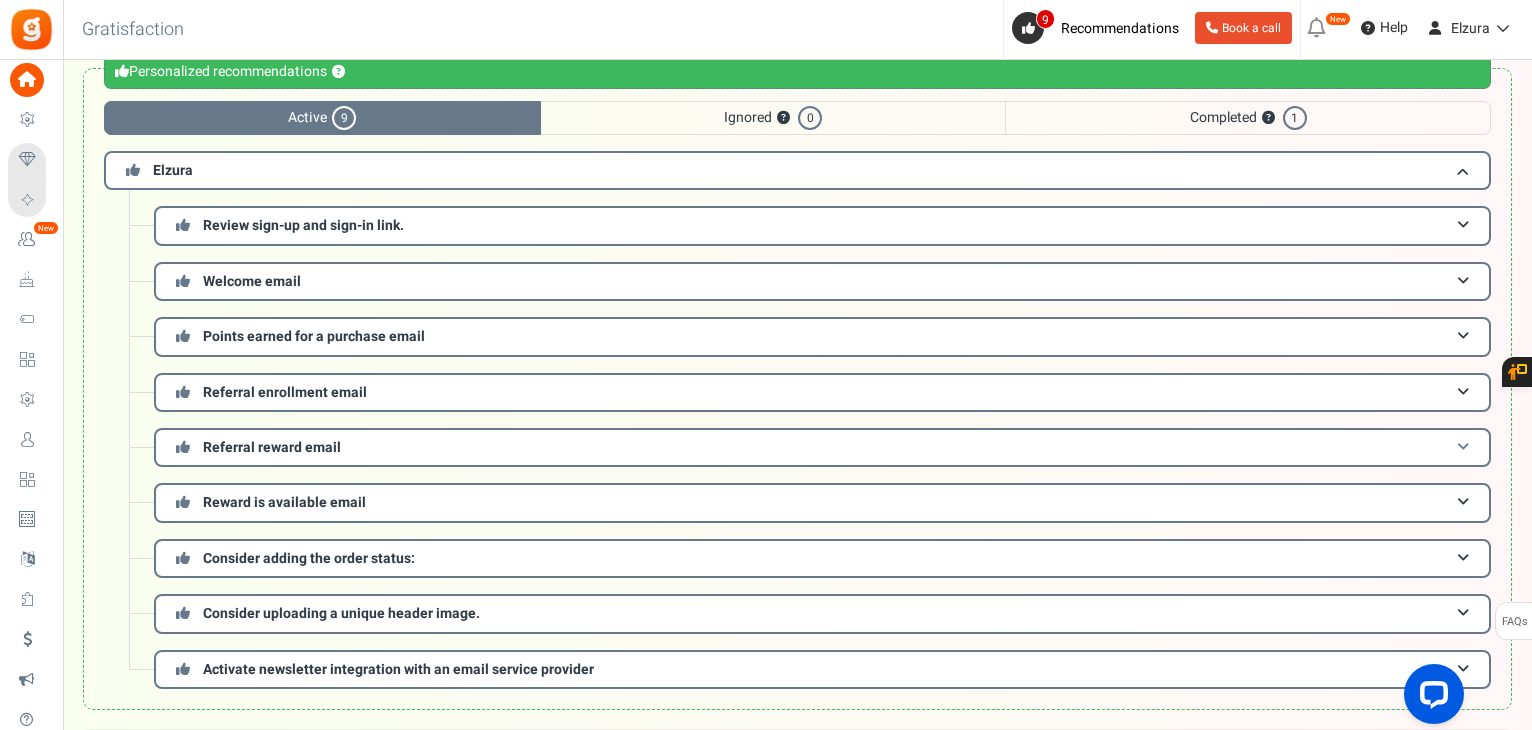 scroll, scrollTop: 0, scrollLeft: 0, axis: both 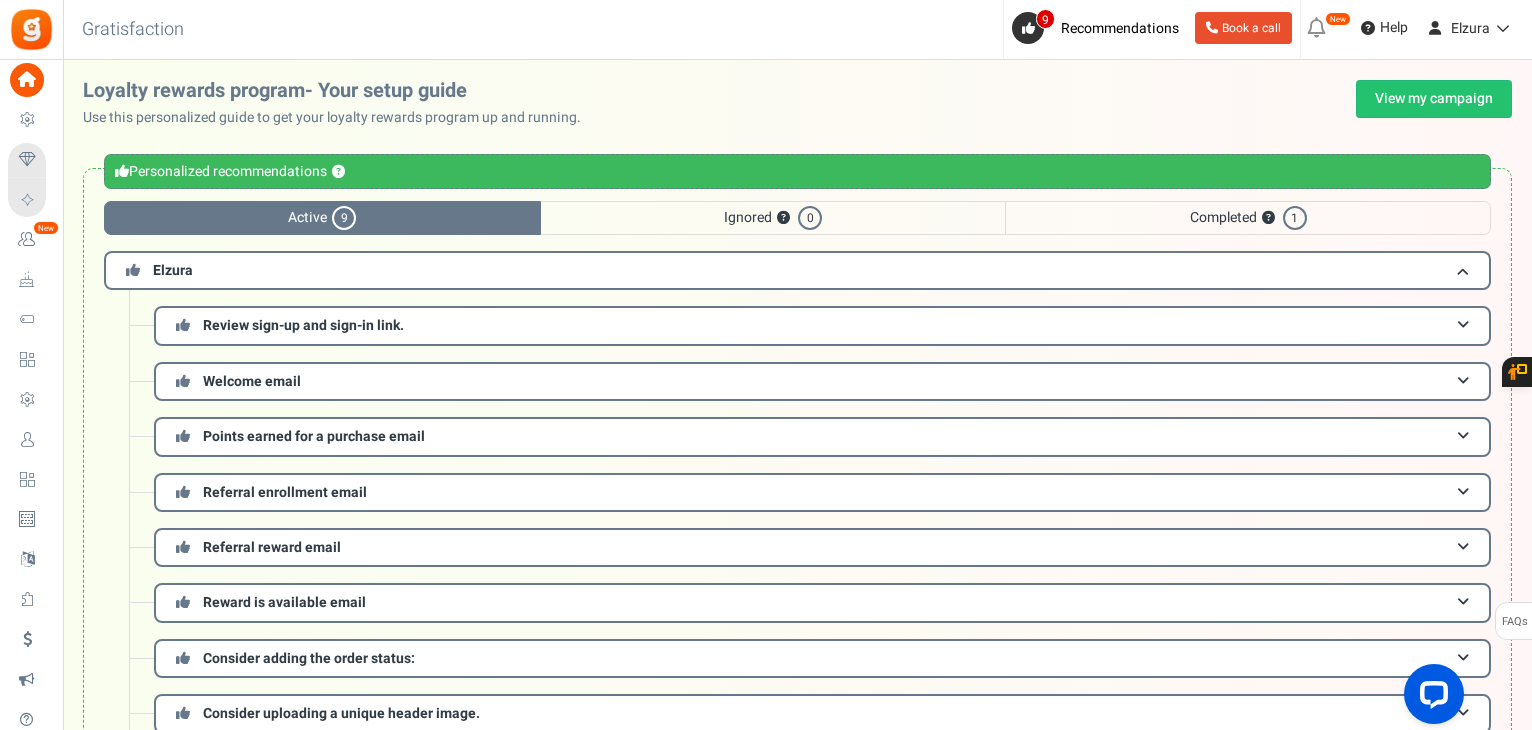 click on "Completed
?
1" at bounding box center (1248, 218) 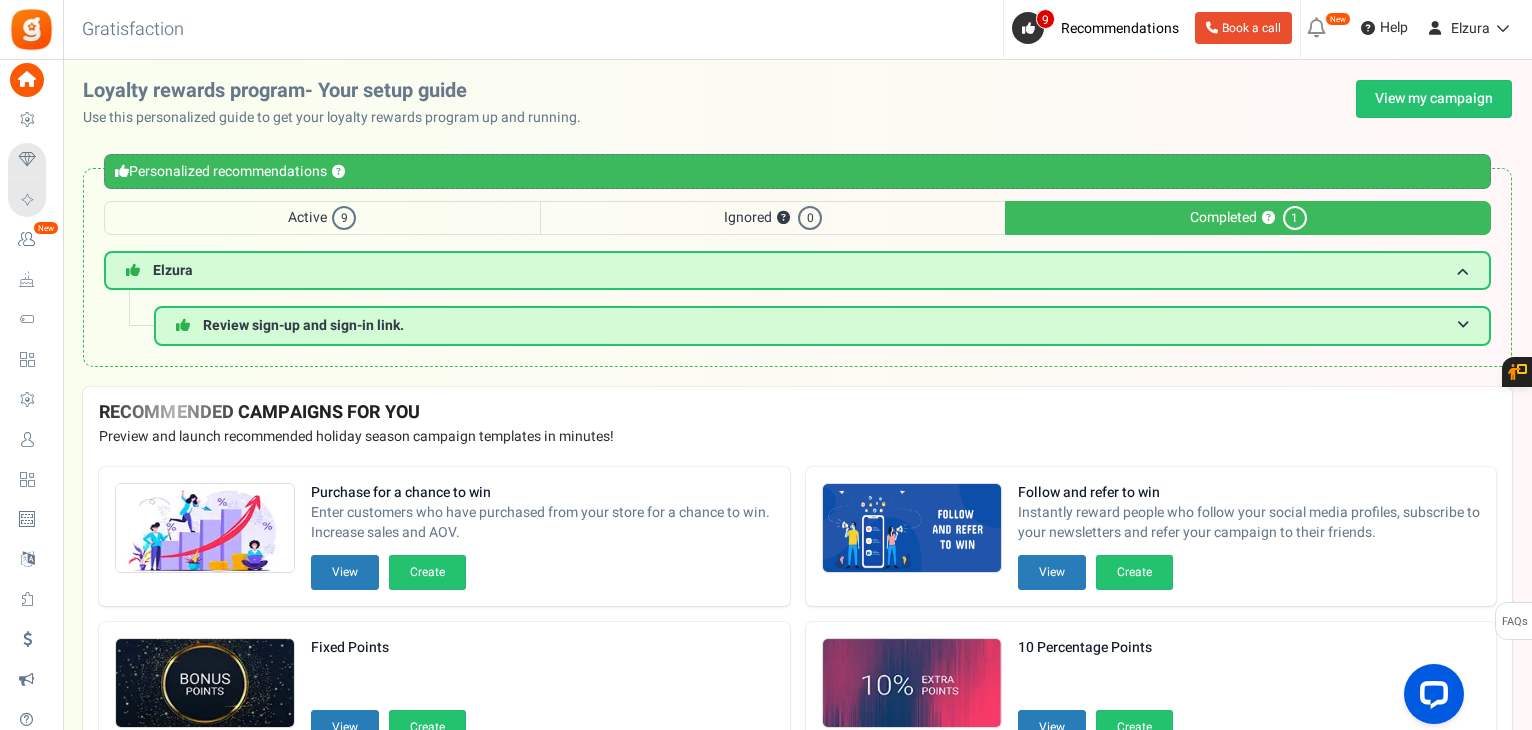 click on "Active  9" at bounding box center [322, 218] 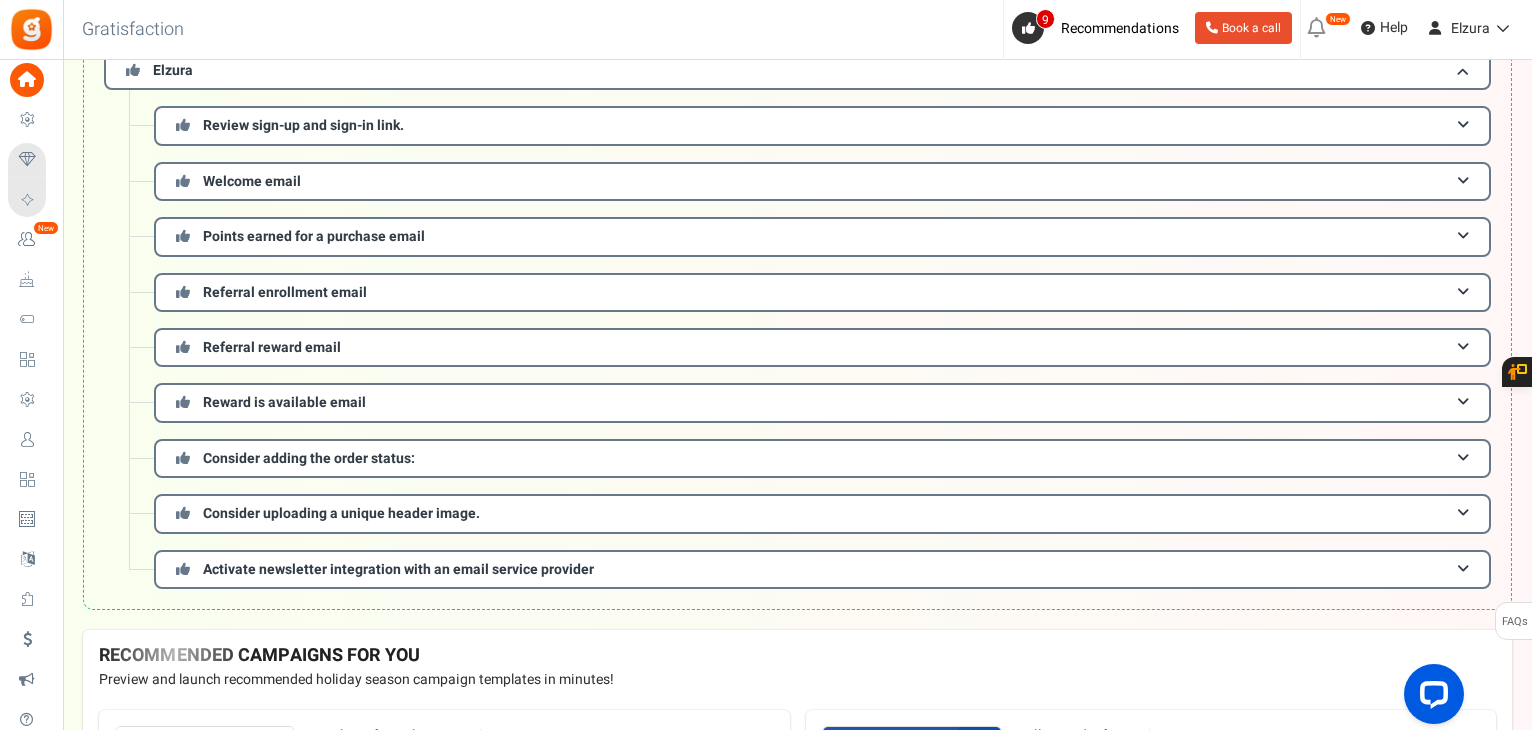 scroll, scrollTop: 100, scrollLeft: 0, axis: vertical 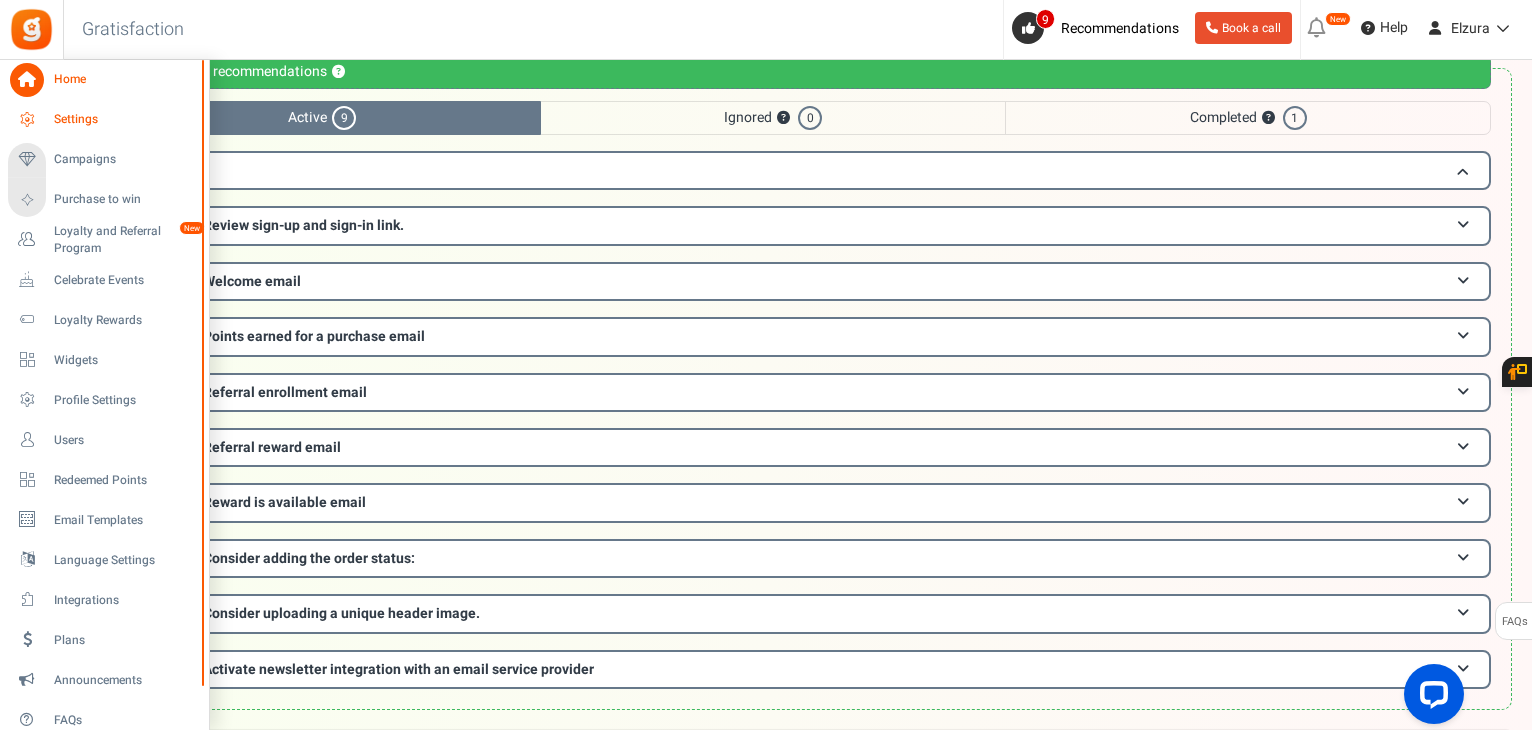 click on "Settings" at bounding box center [124, 119] 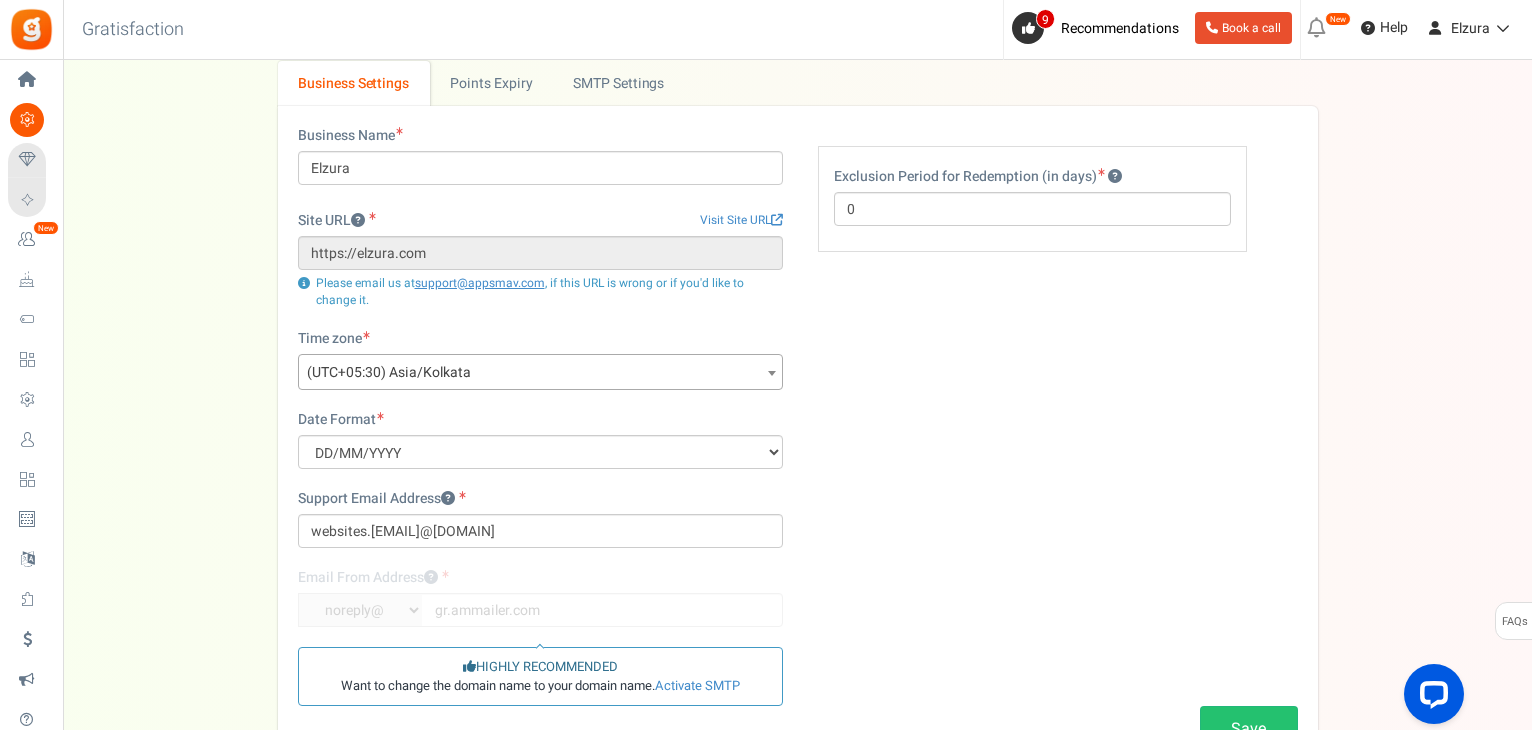 scroll, scrollTop: 0, scrollLeft: 0, axis: both 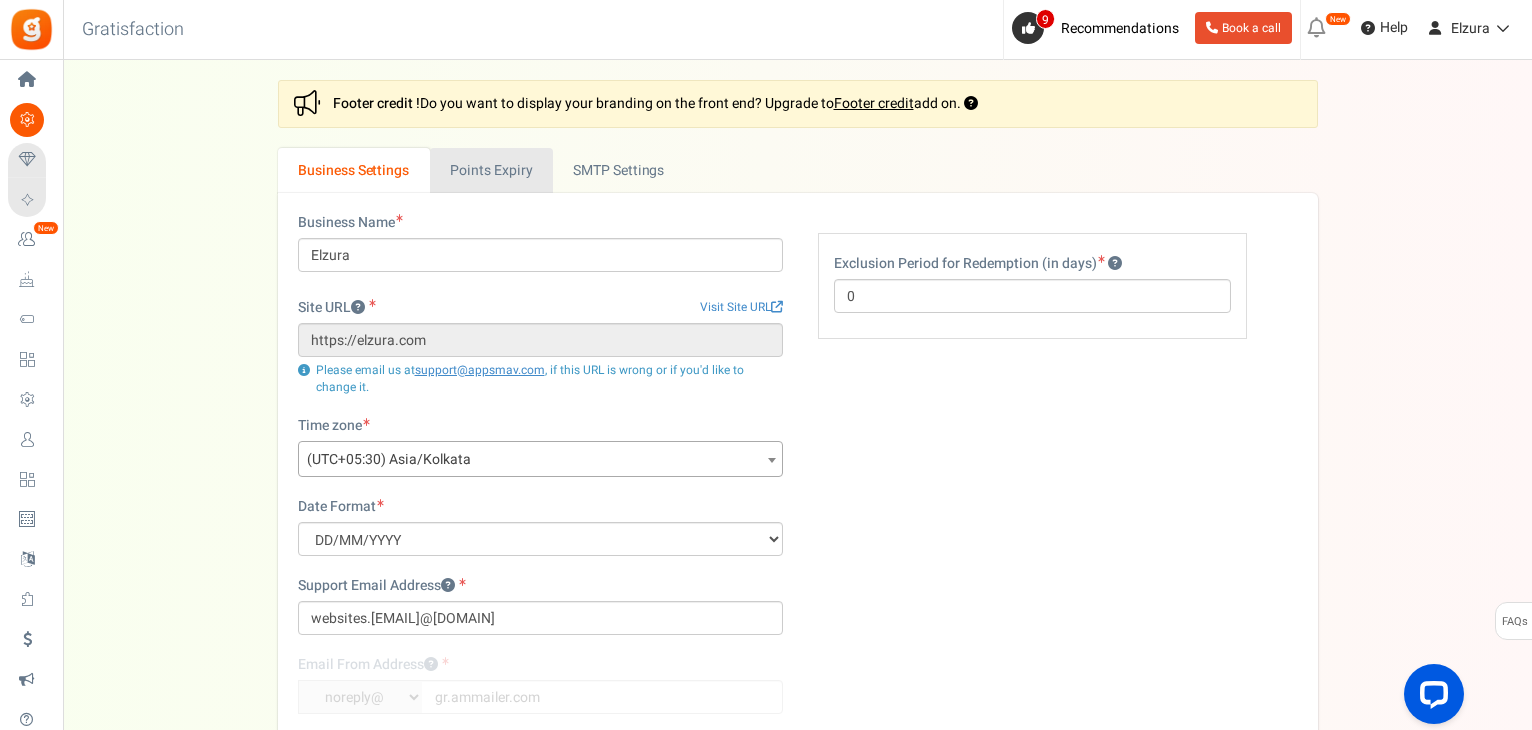 click on "Points Expiry" at bounding box center (491, 170) 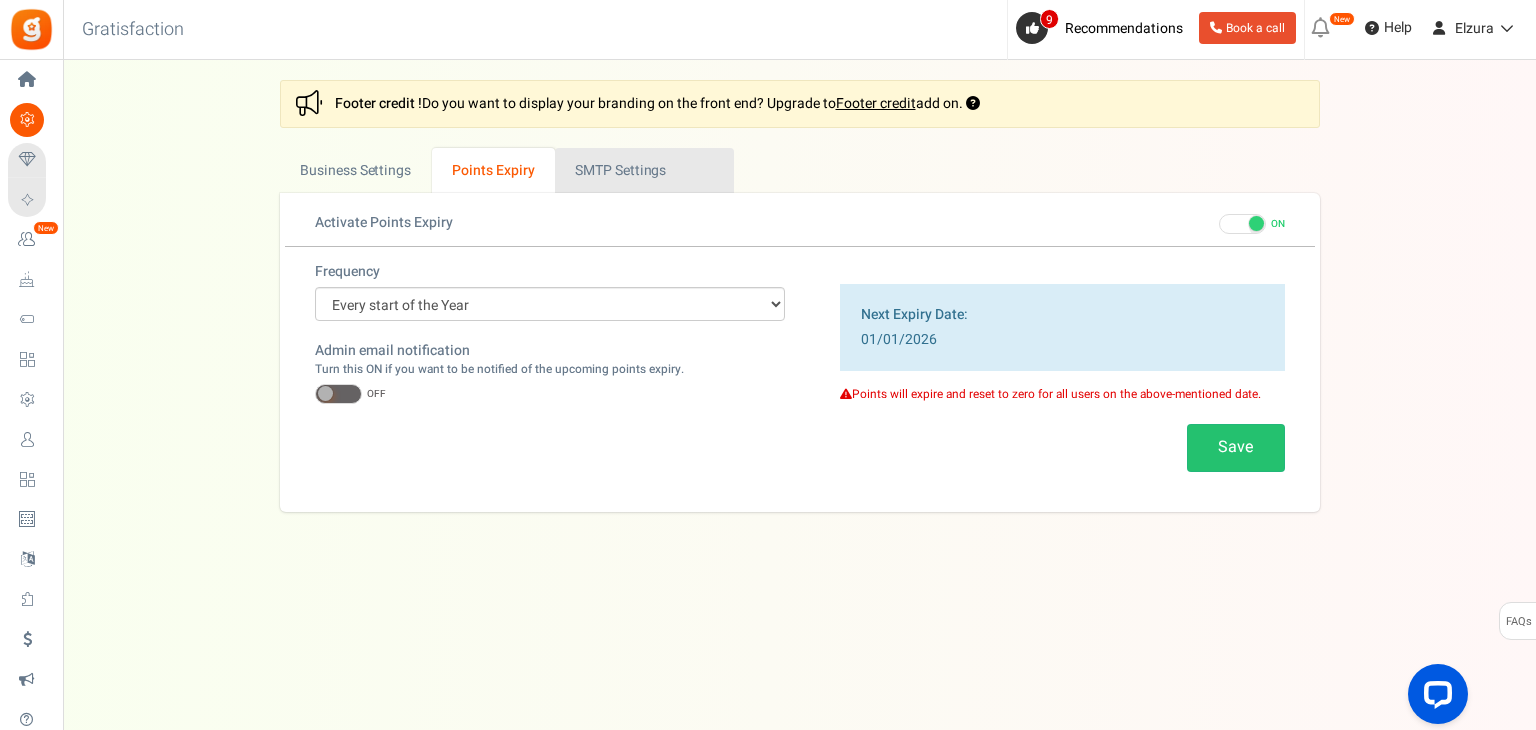 click on "Active SMTP Settings" at bounding box center [644, 170] 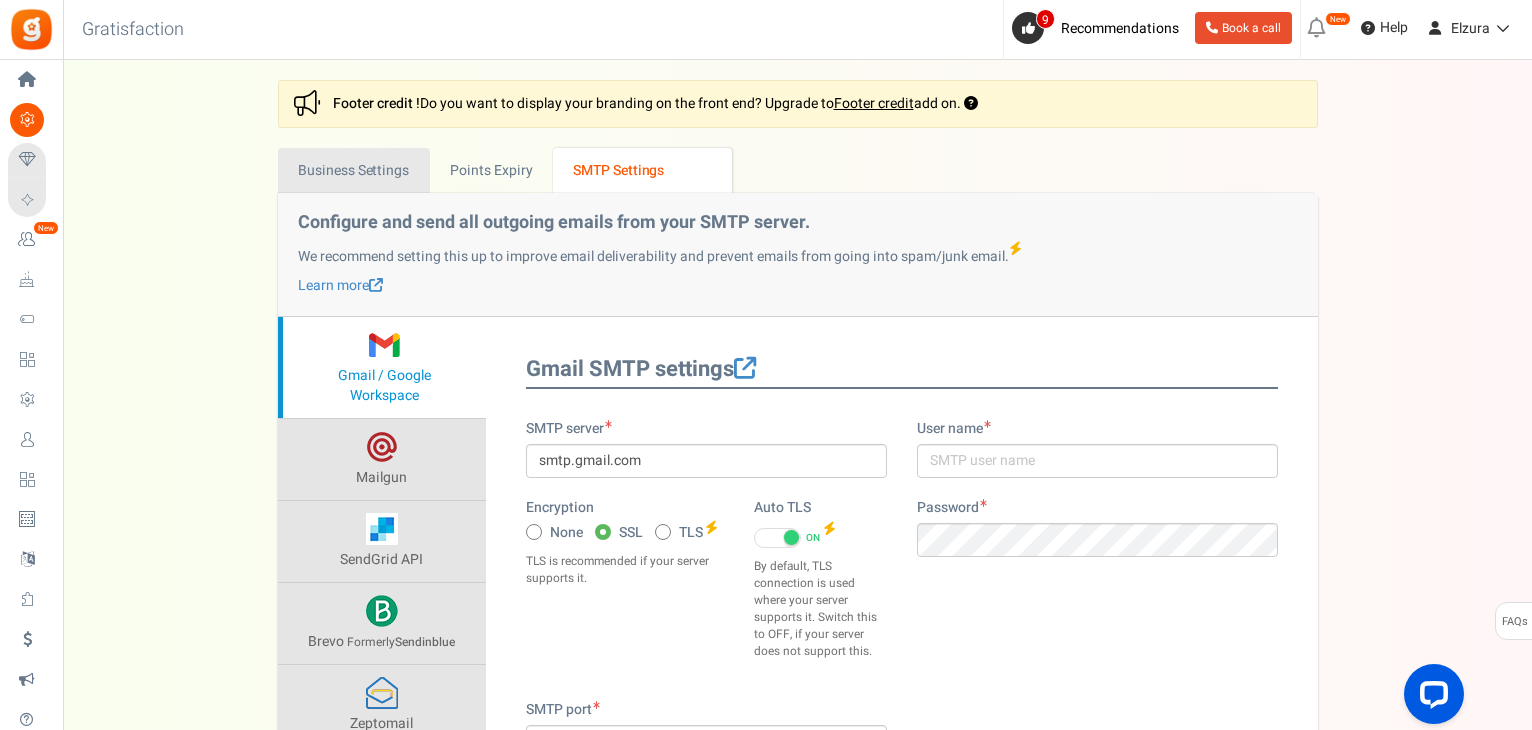 click on "Business Settings" at bounding box center (354, 170) 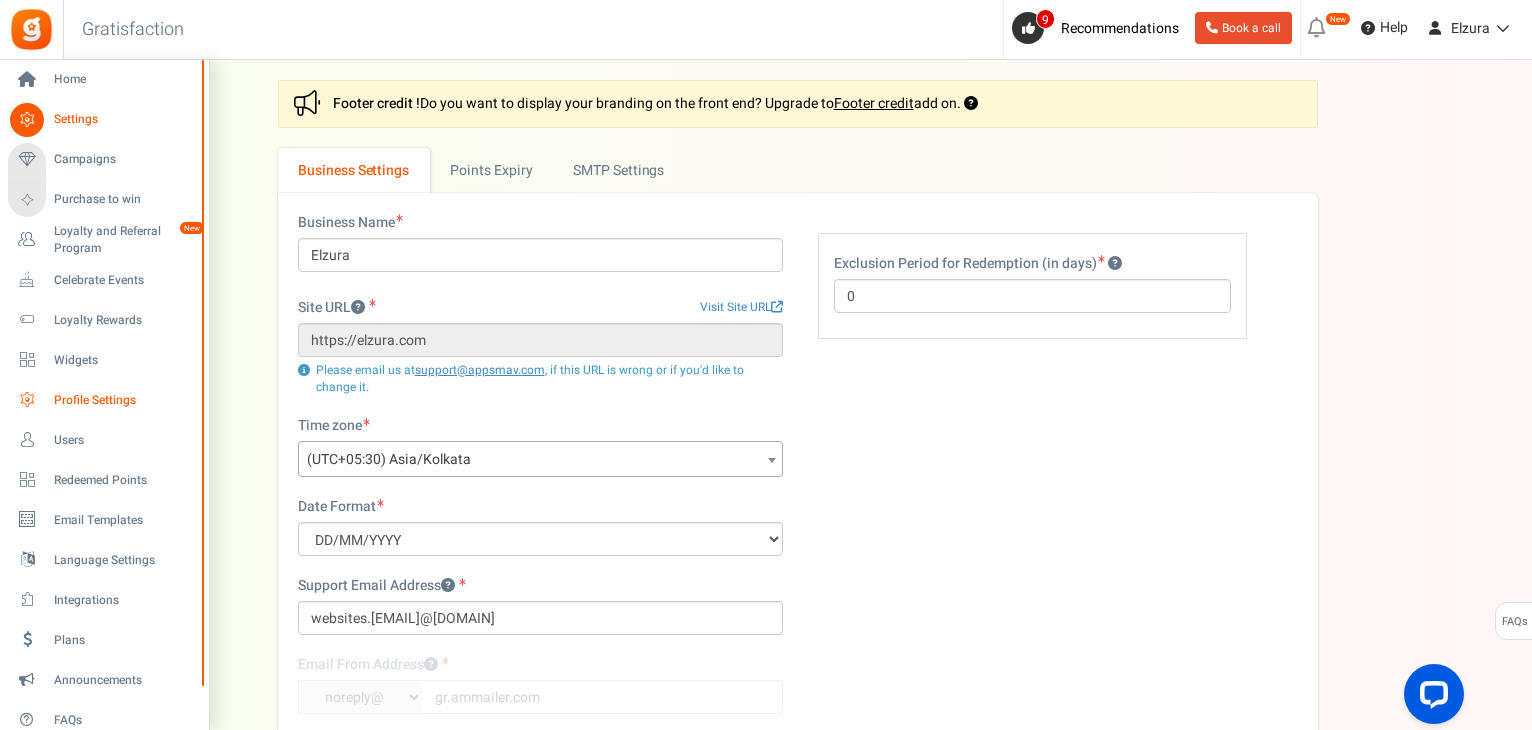 click on "Profile Settings" at bounding box center (124, 400) 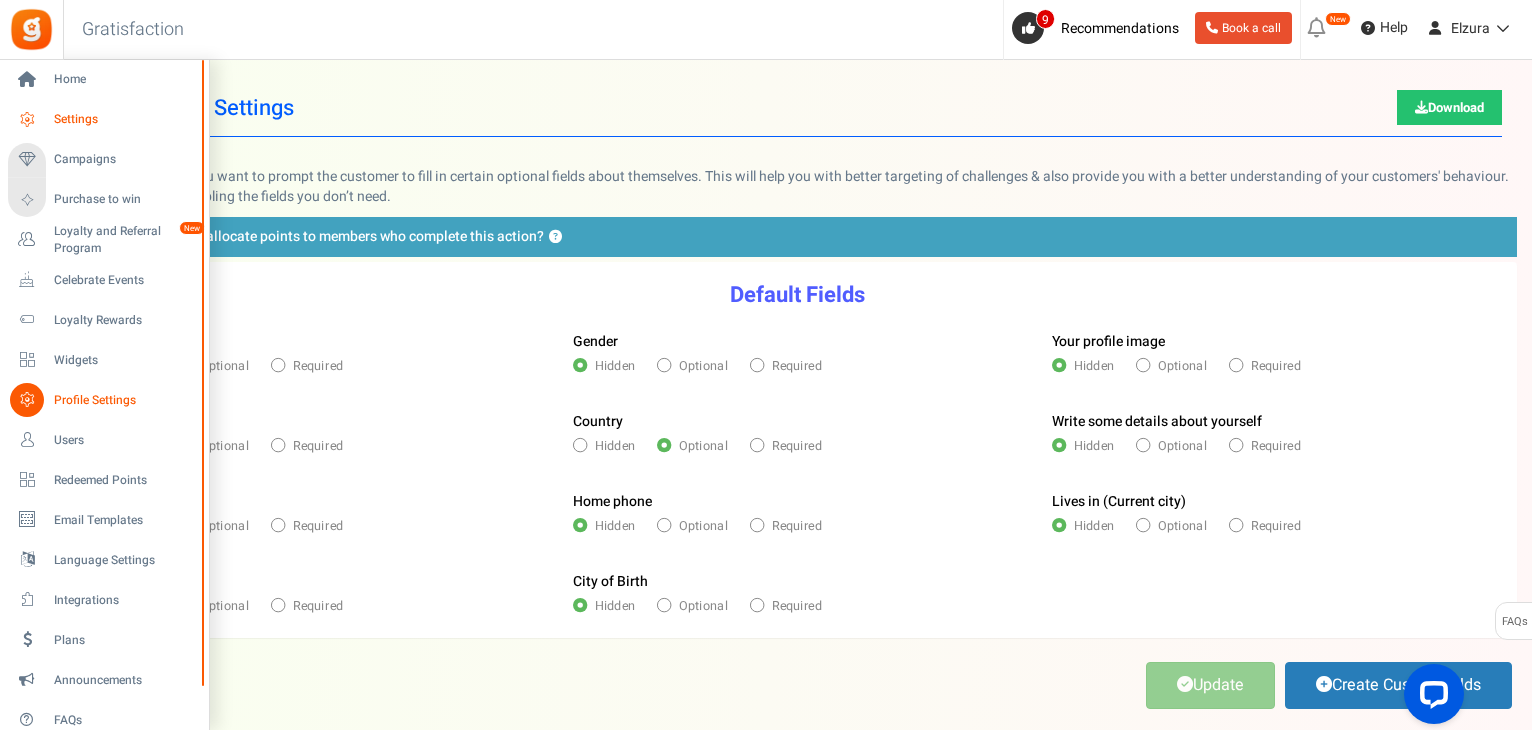 click on "Settings" at bounding box center [124, 119] 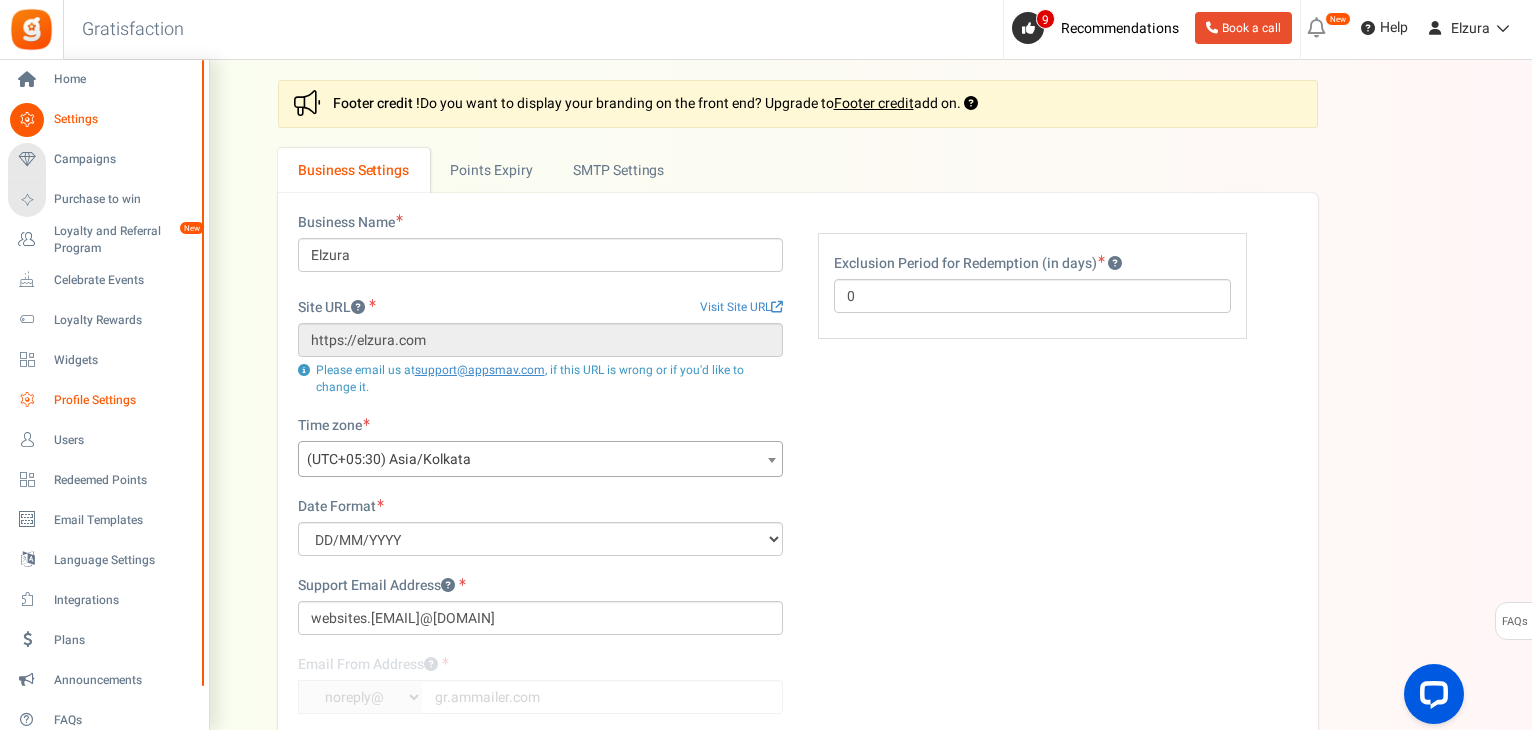 click at bounding box center (27, 400) 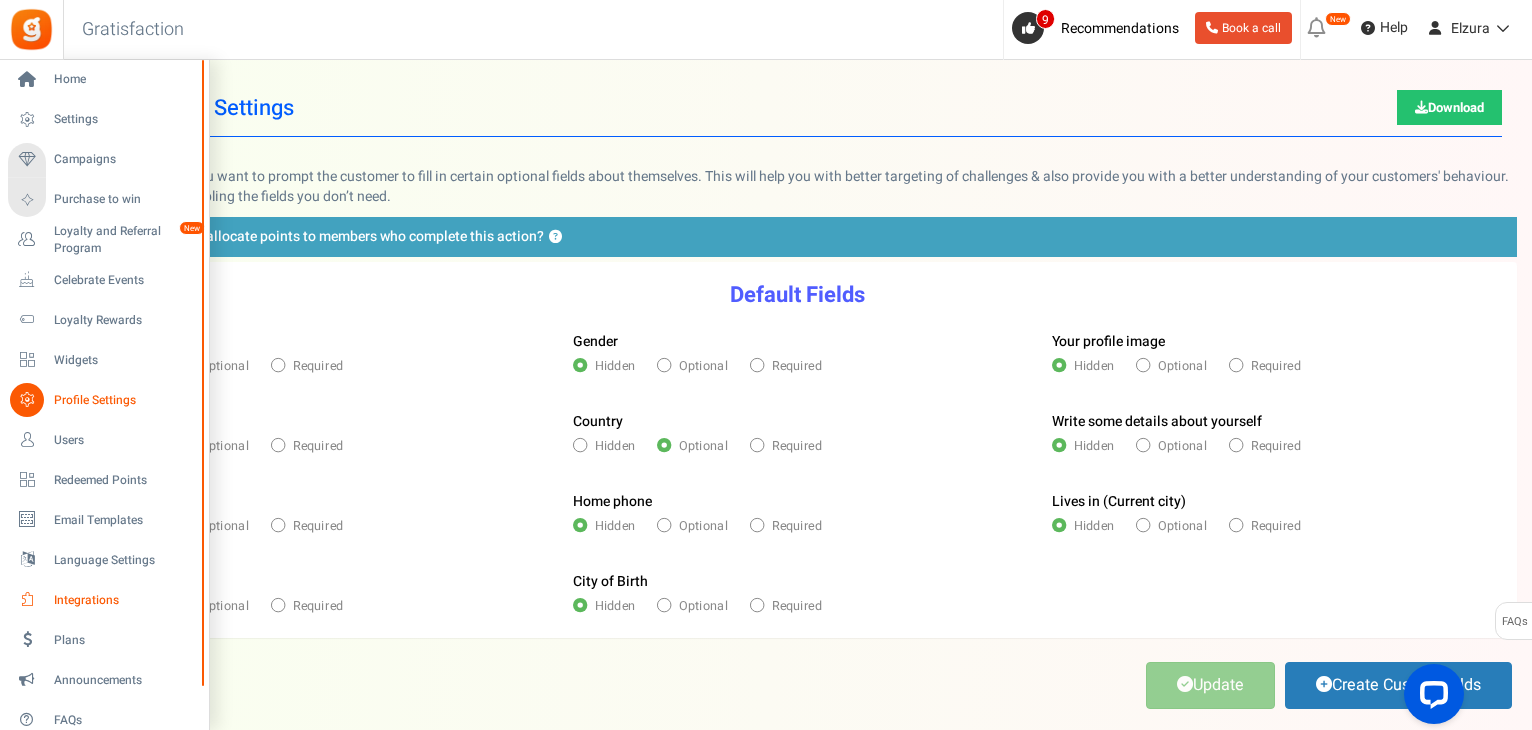 click on "Integrations" at bounding box center (124, 600) 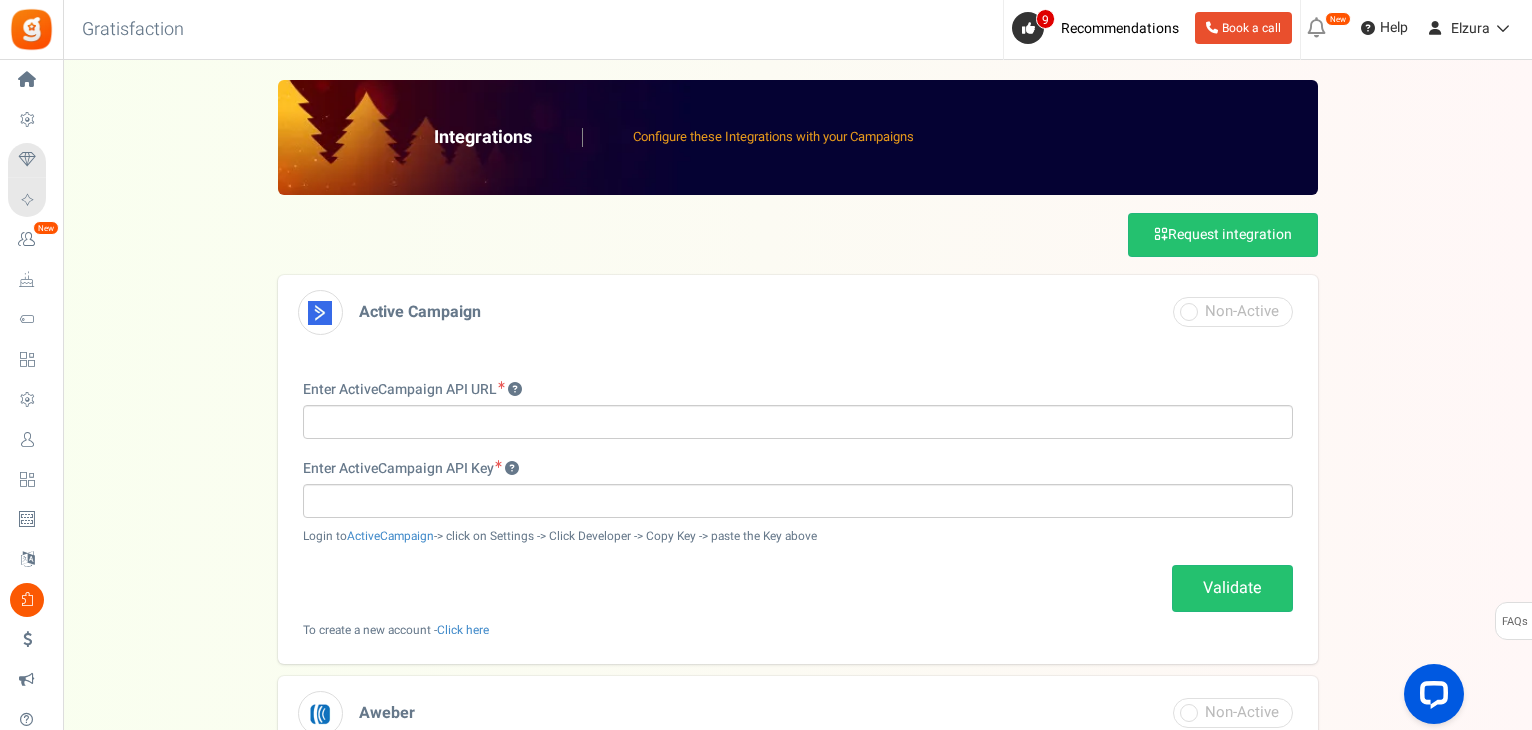 scroll, scrollTop: 0, scrollLeft: 0, axis: both 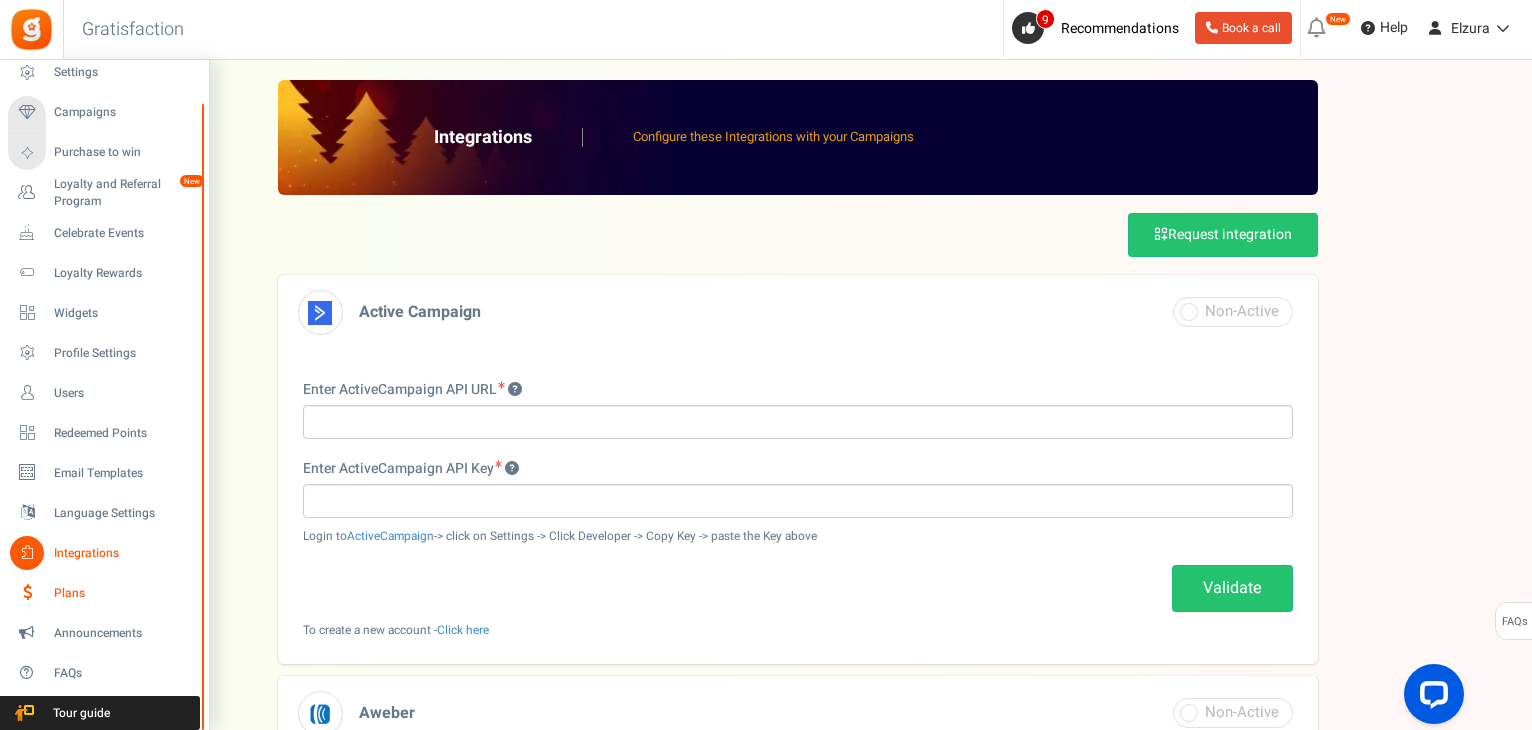 click on "Plans" at bounding box center (124, 593) 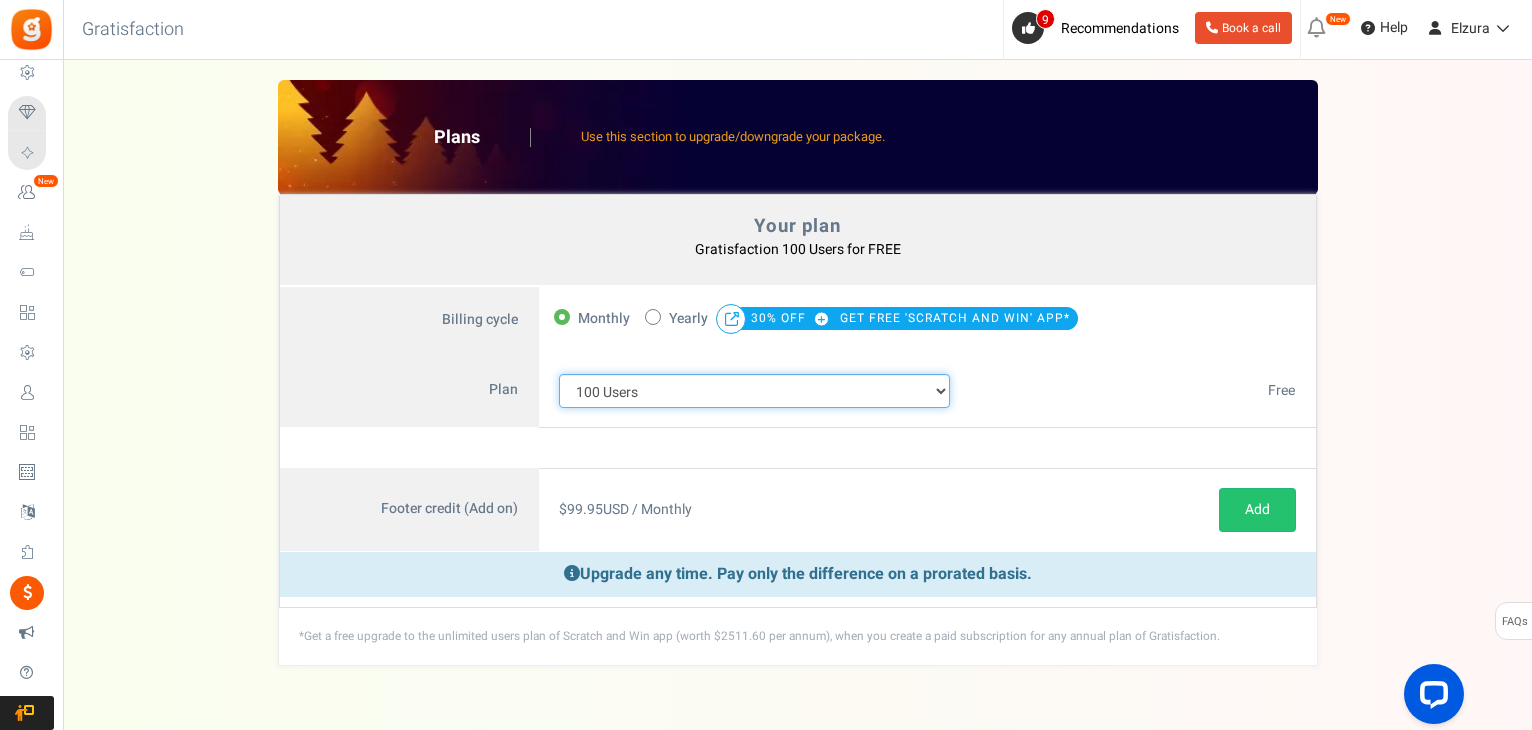 click on "100 Users 200 Users 500 Users 1000 Users 2000 Users 3000 Users 4000 Users 5000 Users 10000 Users 15000 Users 25000 Users Enterprise - 50000 Users Enterprise - 100000 Users Enterprise - 250000 Users Enterprise" at bounding box center (755, 391) 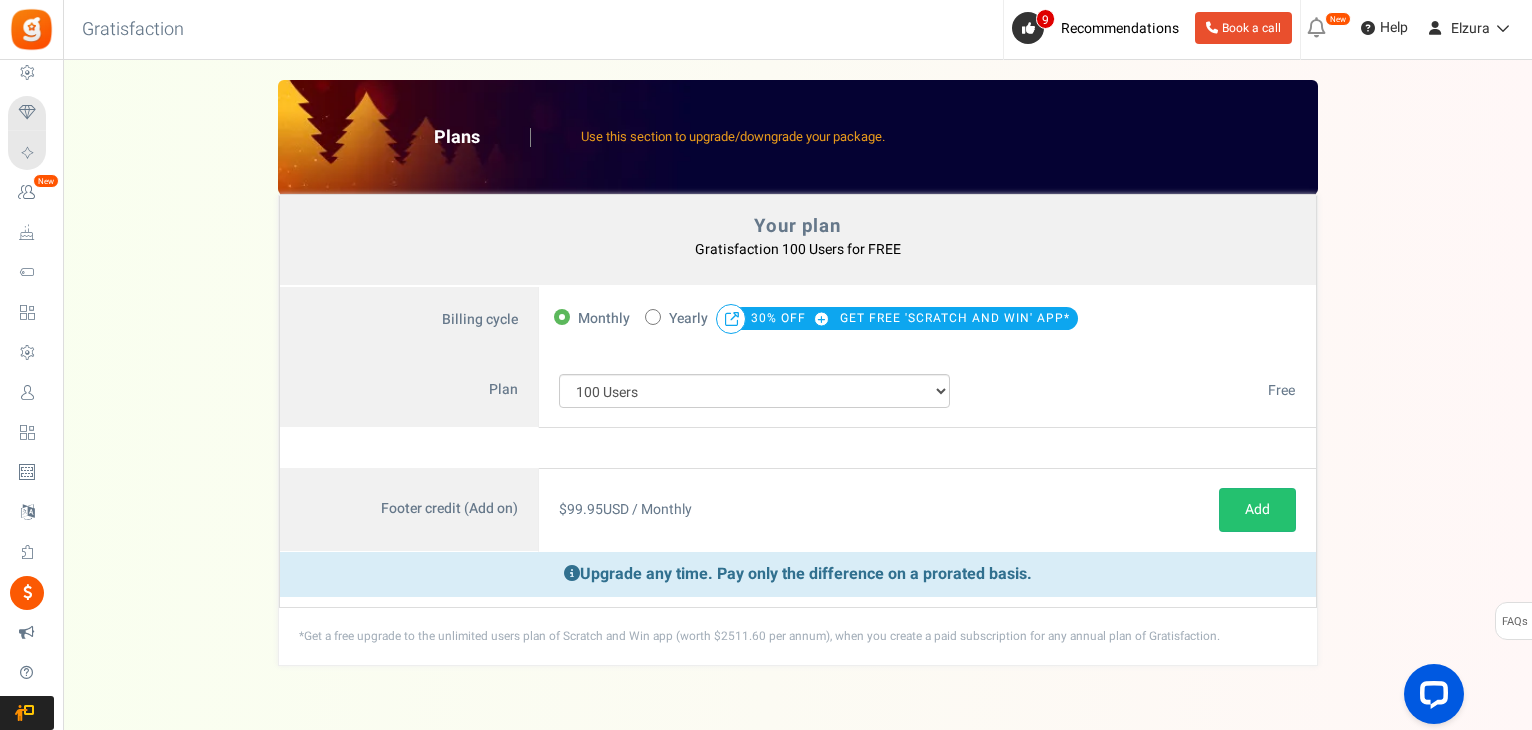 click on "$ 0.00  USD
/ Monthly
Paid $0.00 USD / Monthly
Paid
$ 0.00  USD
/ Monthly
$ 0.00  USD
/ Monthly
Free" at bounding box center [1142, 391] 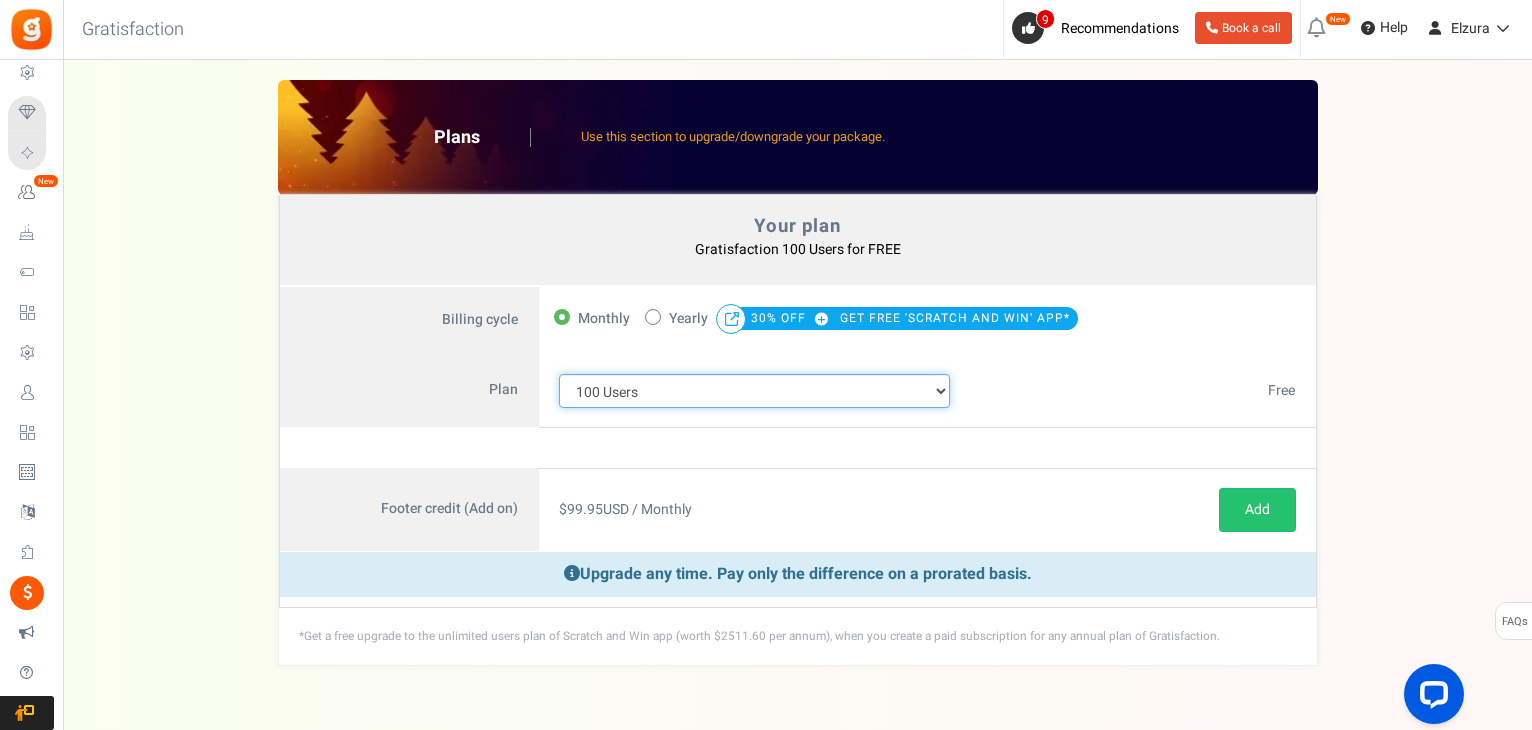click on "100 Users 200 Users 500 Users 1000 Users 2000 Users 3000 Users 4000 Users 5000 Users 10000 Users 15000 Users 25000 Users Enterprise - 50000 Users Enterprise - 100000 Users Enterprise - 250000 Users Enterprise" at bounding box center [755, 391] 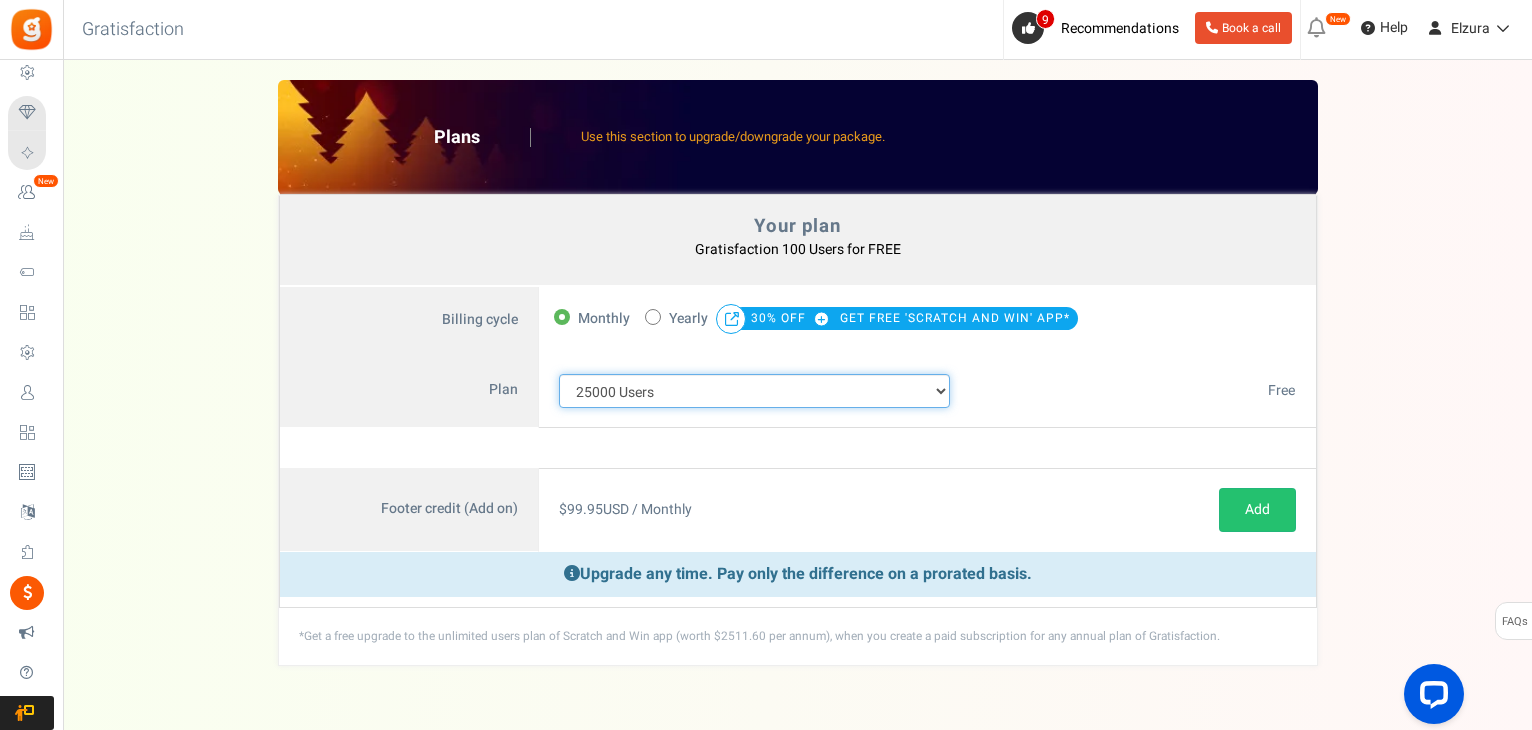 click on "100 Users 200 Users 500 Users 1000 Users 2000 Users 3000 Users 4000 Users 5000 Users 10000 Users 15000 Users 25000 Users Enterprise - 50000 Users Enterprise - 100000 Users Enterprise - 250000 Users Enterprise" at bounding box center (755, 391) 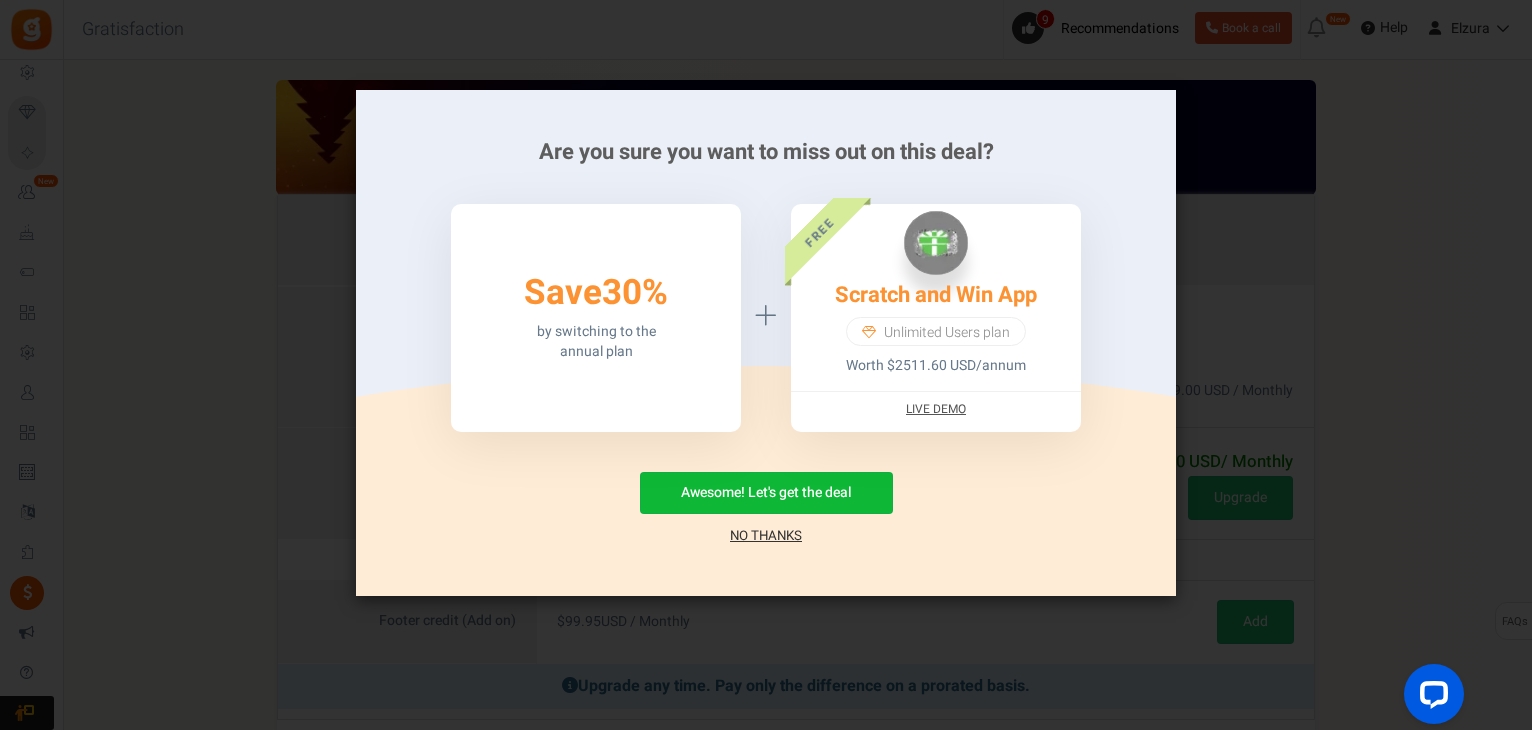 click on "Are you sure you want to miss out on this deal?
50%
Save  30%
by switching to the  annual plan
Scratch and Win App
Unlimited Users plan
Worth $2511.60 USD/annum
FREE
Live Demo
Awesome! Let's get the deal
No Thanks" at bounding box center [766, 365] 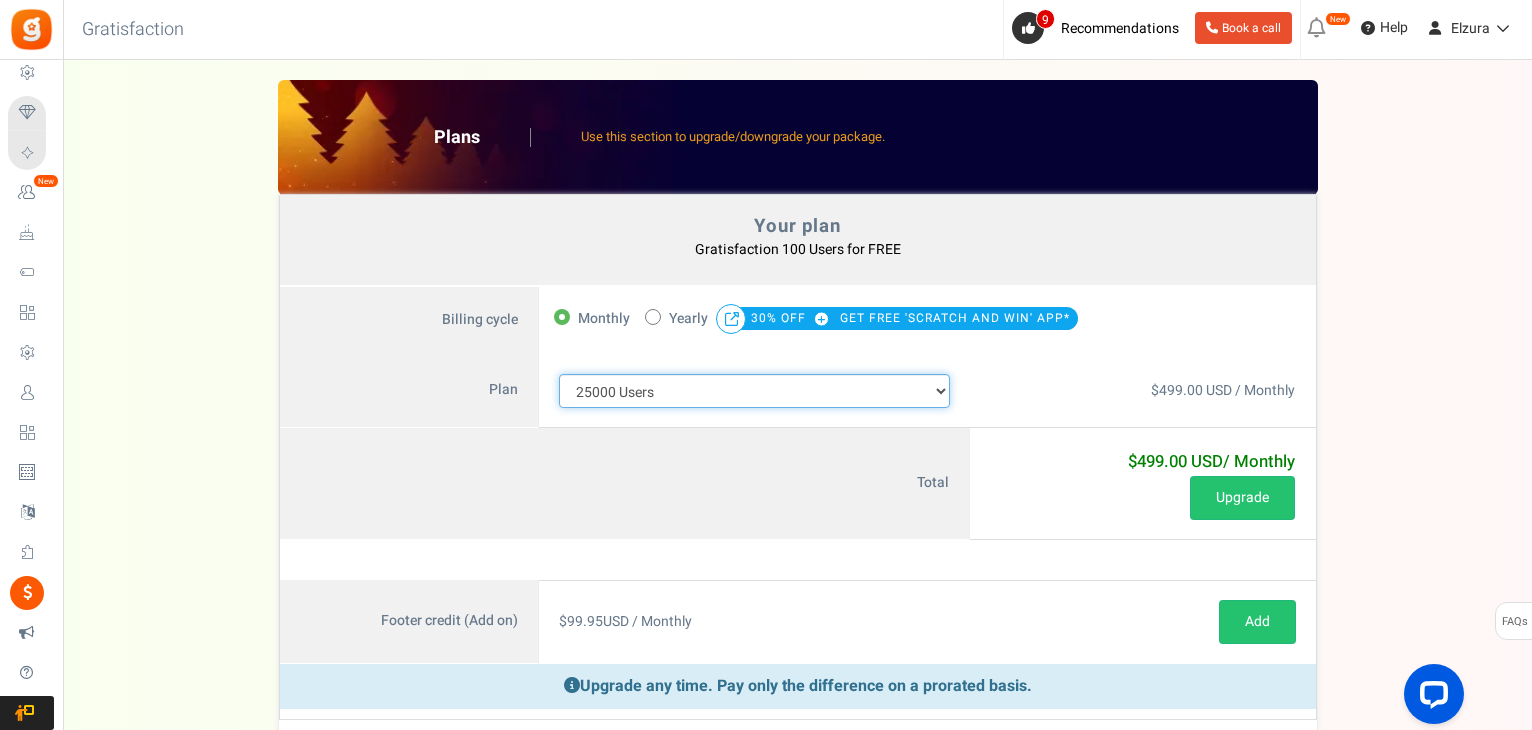 click on "100 Users 200 Users 500 Users 1000 Users 2000 Users 3000 Users 4000 Users 5000 Users 10000 Users 15000 Users 25000 Users Enterprise - 50000 Users Enterprise - 100000 Users Enterprise - 250000 Users Enterprise" at bounding box center [755, 391] 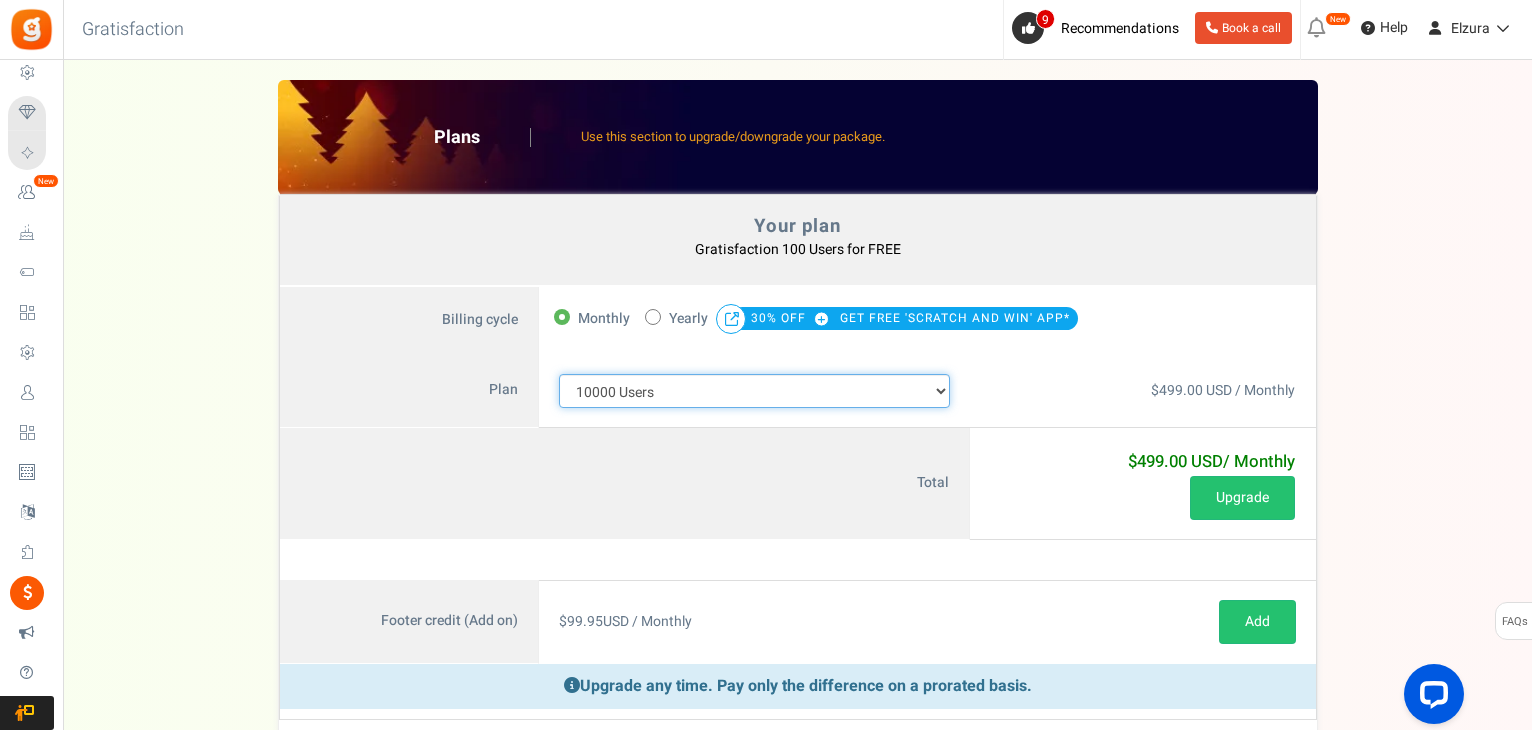 click on "100 Users 200 Users 500 Users 1000 Users 2000 Users 3000 Users 4000 Users 5000 Users 10000 Users 15000 Users 25000 Users Enterprise - 50000 Users Enterprise - 100000 Users Enterprise - 250000 Users Enterprise" at bounding box center [755, 391] 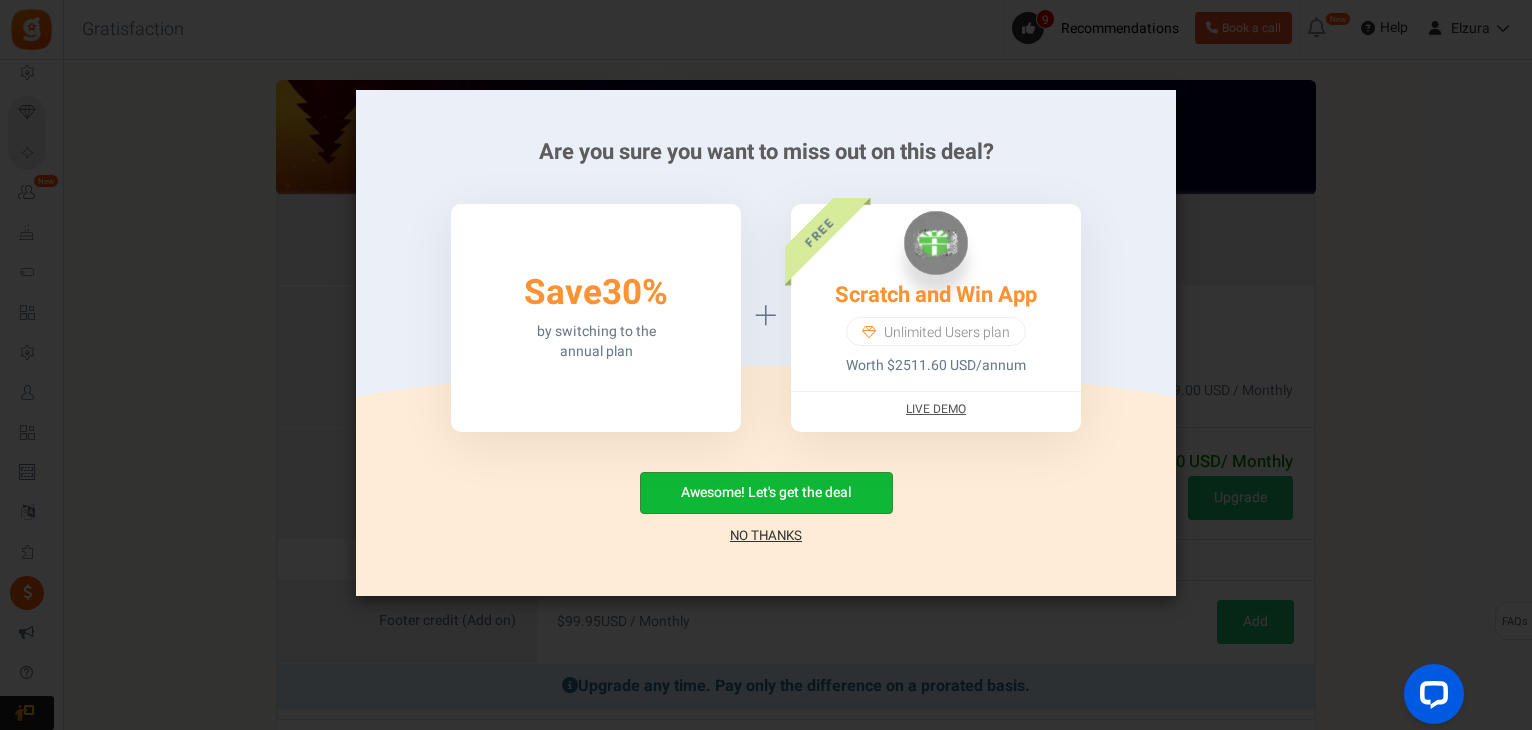 click on "Are you sure you want to miss out on this deal?
50%
Save  30%
by switching to the  annual plan
Scratch and Win App
Unlimited Users plan
Worth $2511.60 USD/annum
FREE
Live Demo
Awesome! Let's get the deal
No Thanks" at bounding box center (766, 343) 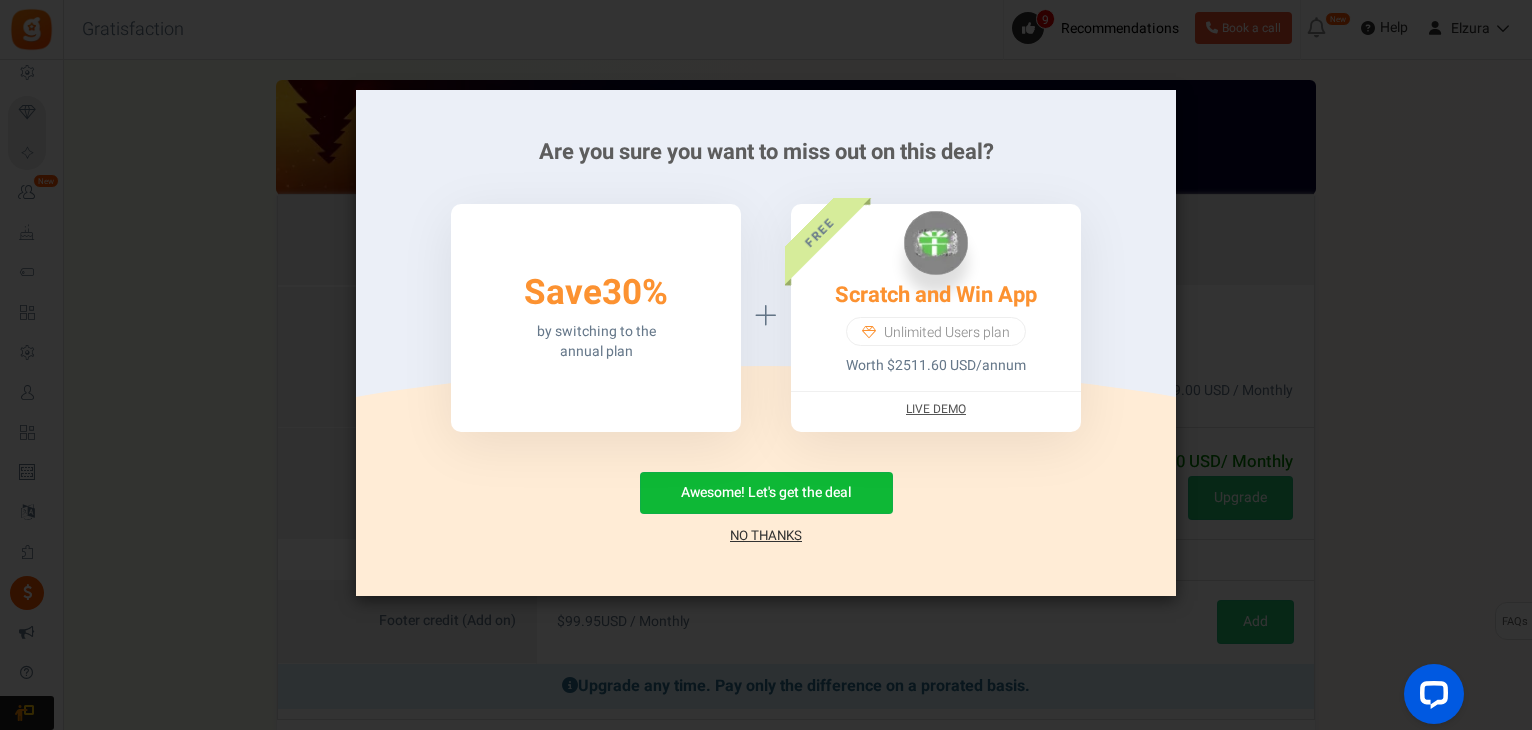 click on "Are you sure you want to miss out on this deal?
50%
Save  30%
by switching to the  annual plan
Scratch and Win App
Unlimited Users plan
Worth $2511.60 USD/annum
FREE
Live Demo
Awesome! Let's get the deal
No Thanks" at bounding box center (766, 343) 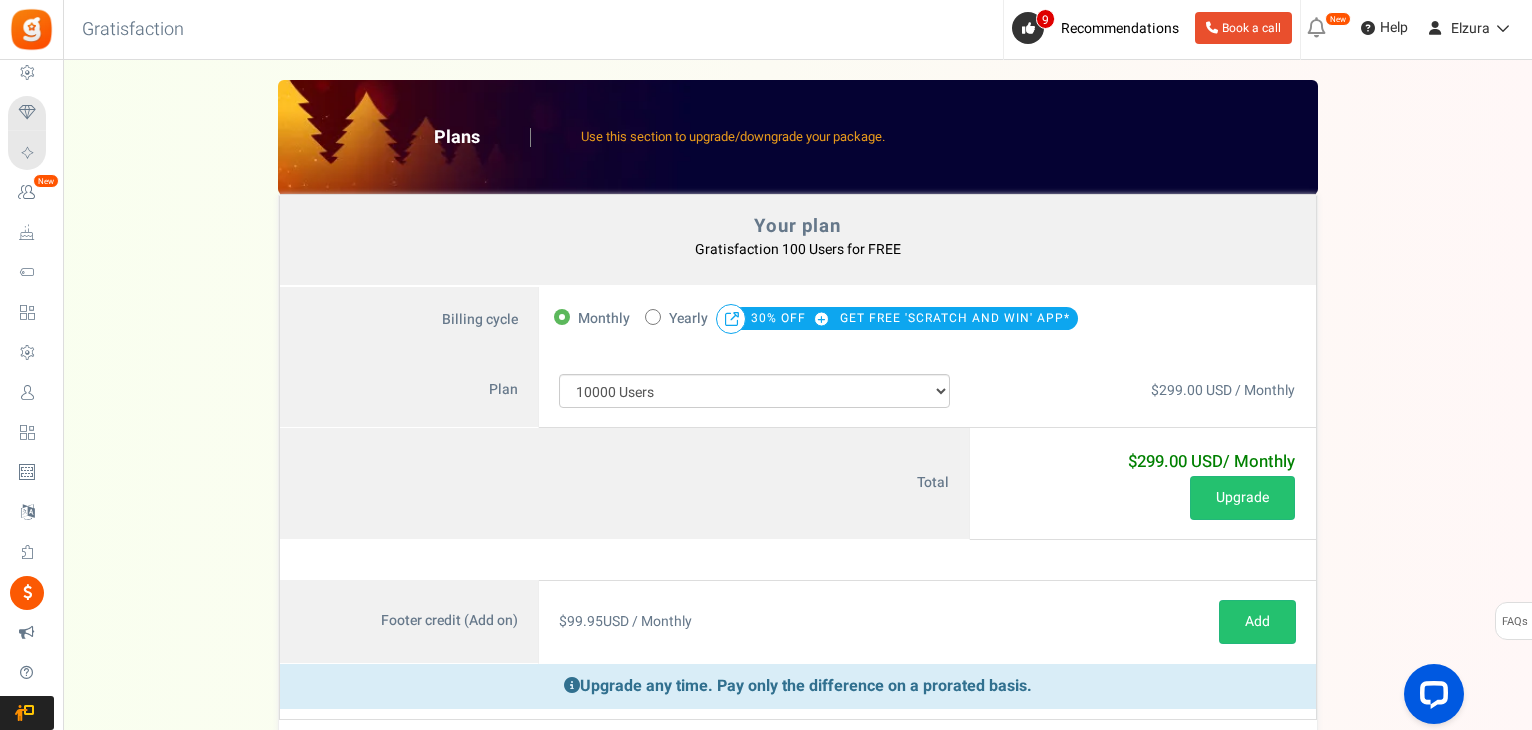 click on "50% OFF Limited time offer!
Yearly
30% OFF
GET FREE 'SCRATCH AND WIN' APP*" at bounding box center (861, 319) 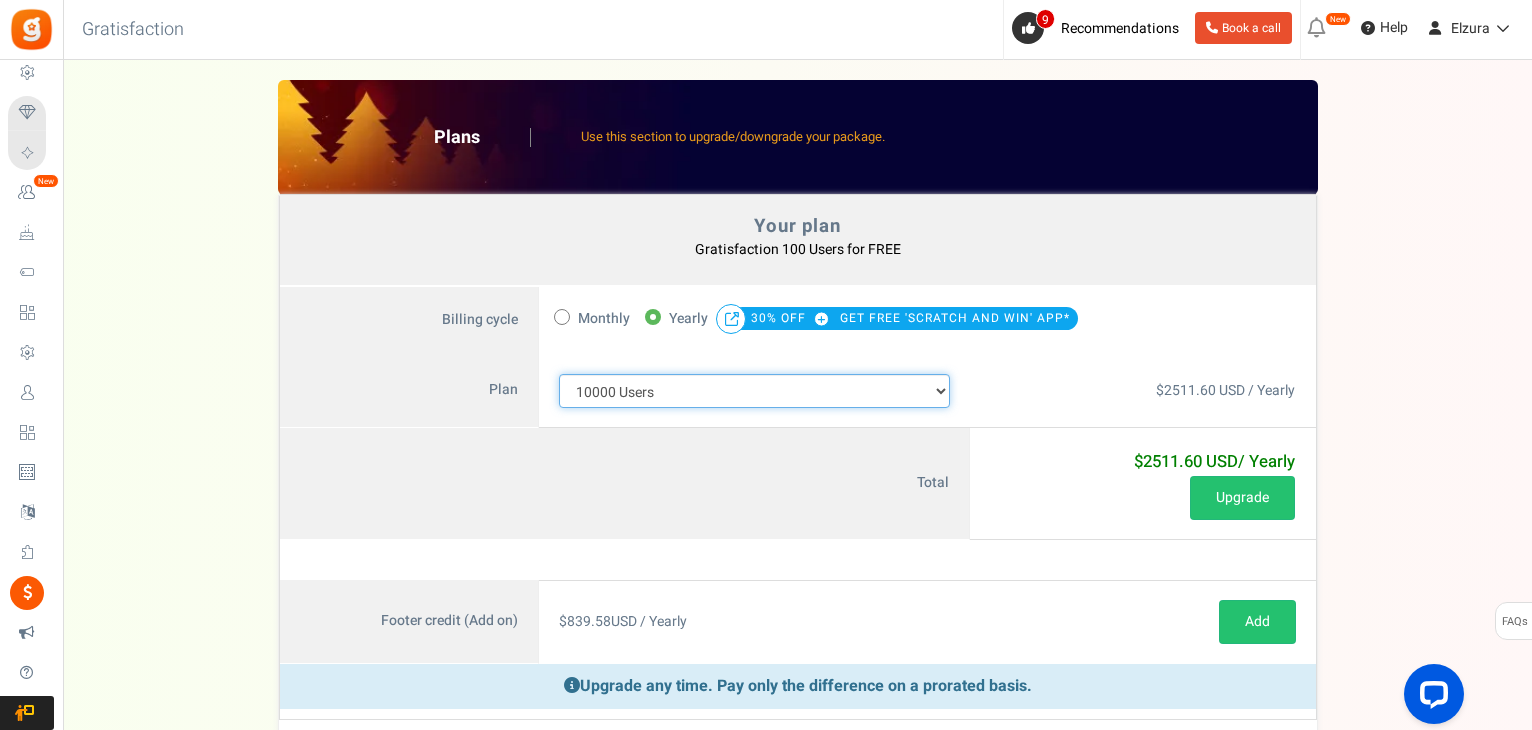 click on "100 Users 200 Users 500 Users 1000 Users 2000 Users 3000 Users 4000 Users 5000 Users 10000 Users 15000 Users 25000 Users Enterprise - 50000 Users Enterprise - 100000 Users Enterprise - 250000 Users Enterprise" at bounding box center [755, 391] 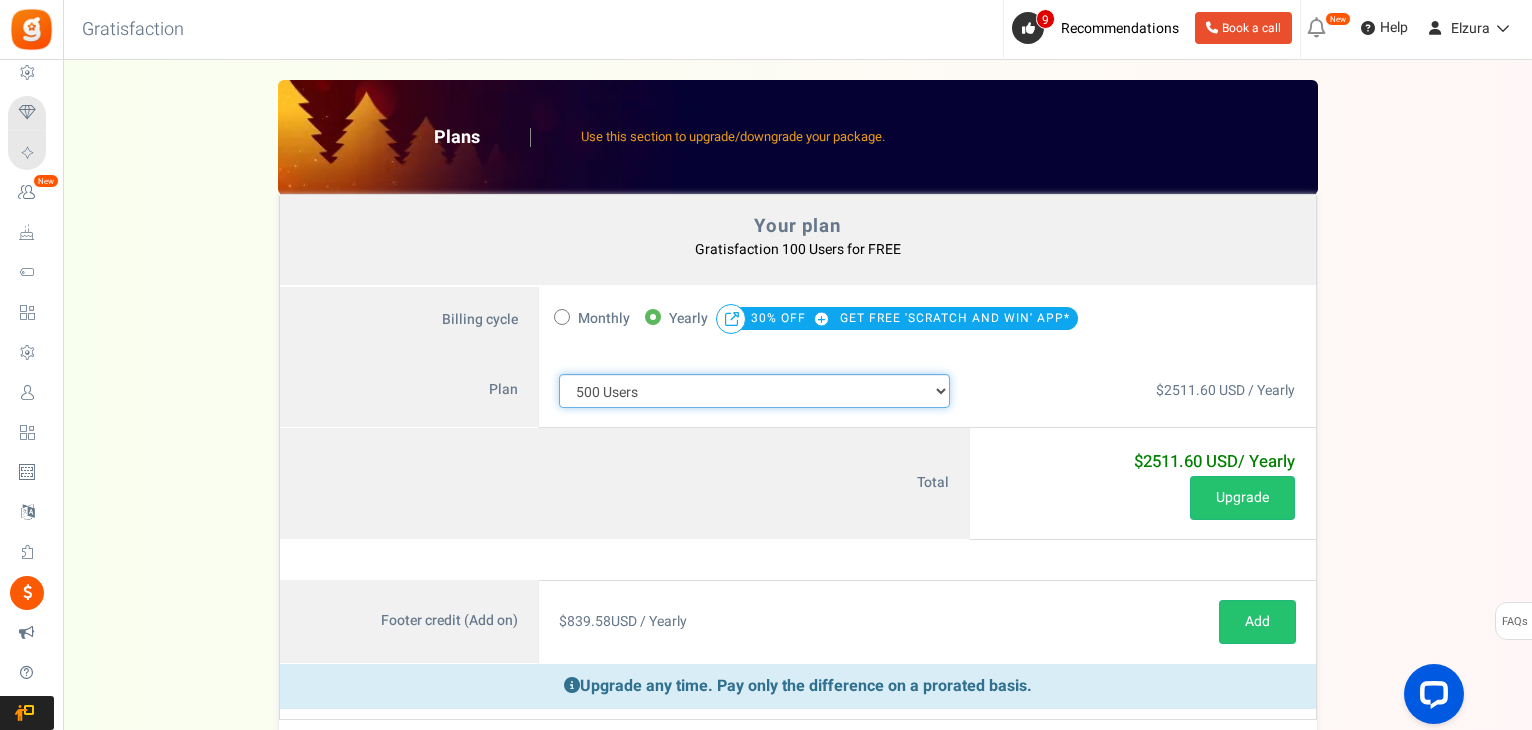 click on "100 Users 200 Users 500 Users 1000 Users 2000 Users 3000 Users 4000 Users 5000 Users 10000 Users 15000 Users 25000 Users Enterprise - 50000 Users Enterprise - 100000 Users Enterprise - 250000 Users Enterprise" at bounding box center (755, 391) 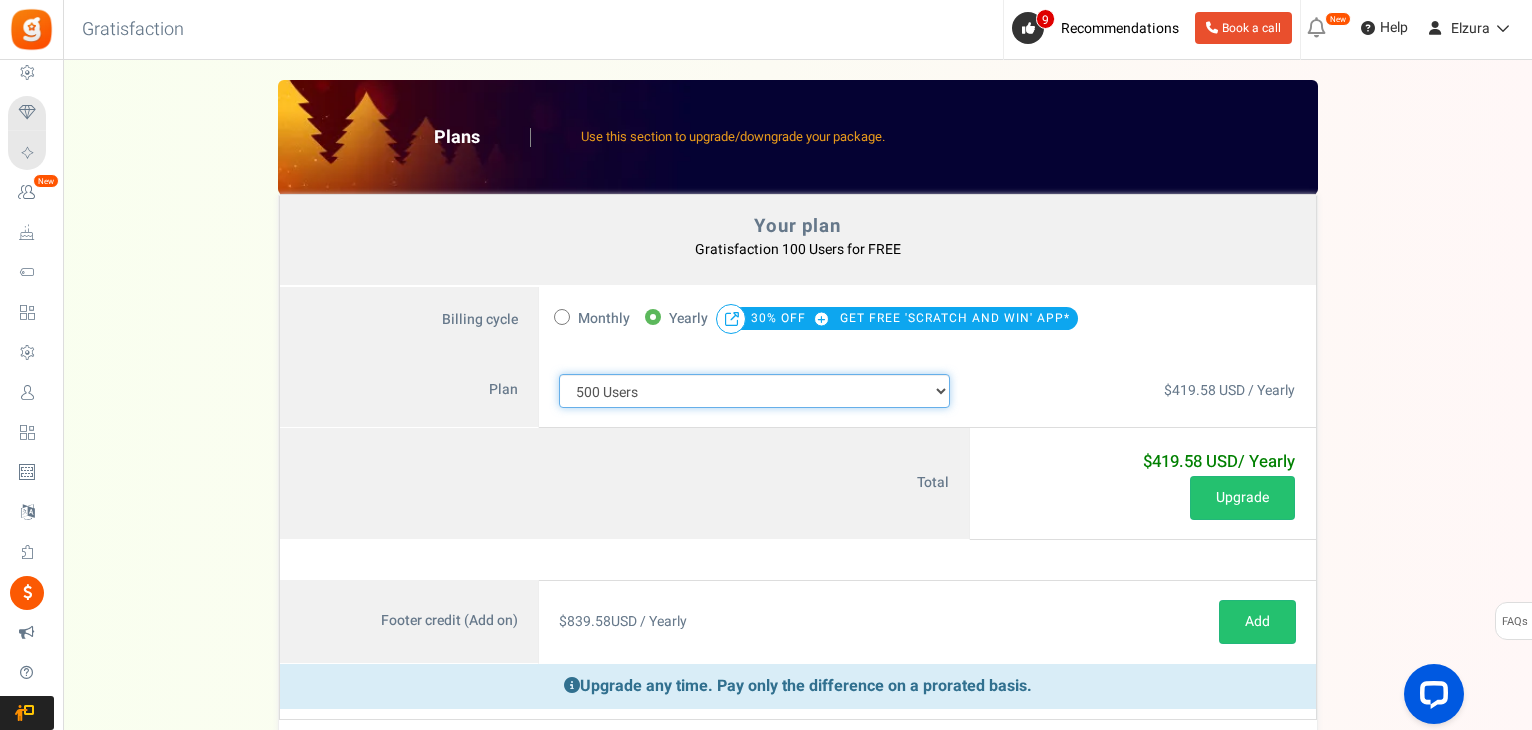 click on "100 Users 200 Users 500 Users 1000 Users 2000 Users 3000 Users 4000 Users 5000 Users 10000 Users 15000 Users 25000 Users Enterprise - 50000 Users Enterprise - 100000 Users Enterprise - 250000 Users Enterprise" at bounding box center (755, 391) 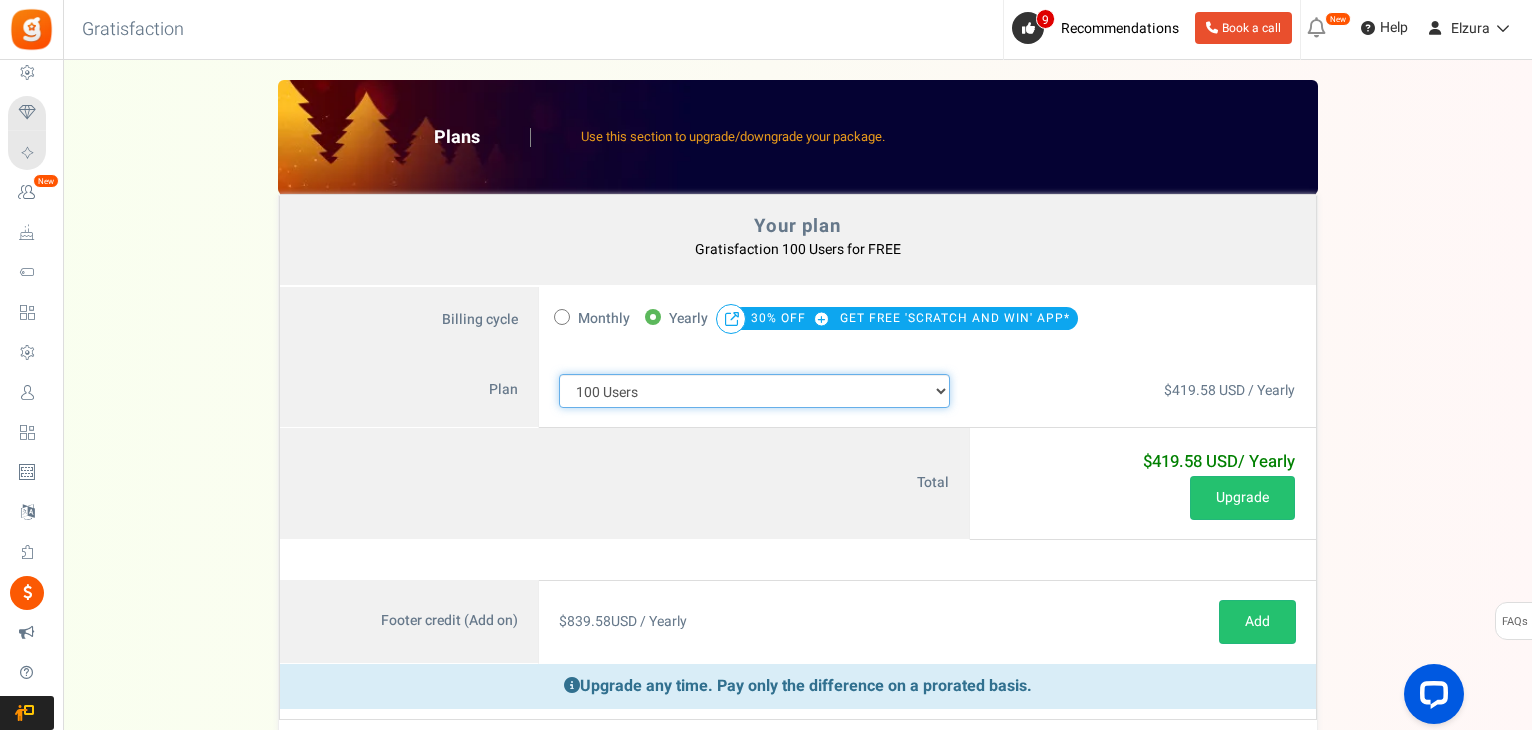 click on "100 Users 200 Users 500 Users 1000 Users 2000 Users 3000 Users 4000 Users 5000 Users 10000 Users 15000 Users 25000 Users Enterprise - 50000 Users Enterprise - 100000 Users Enterprise - 250000 Users Enterprise" at bounding box center [755, 391] 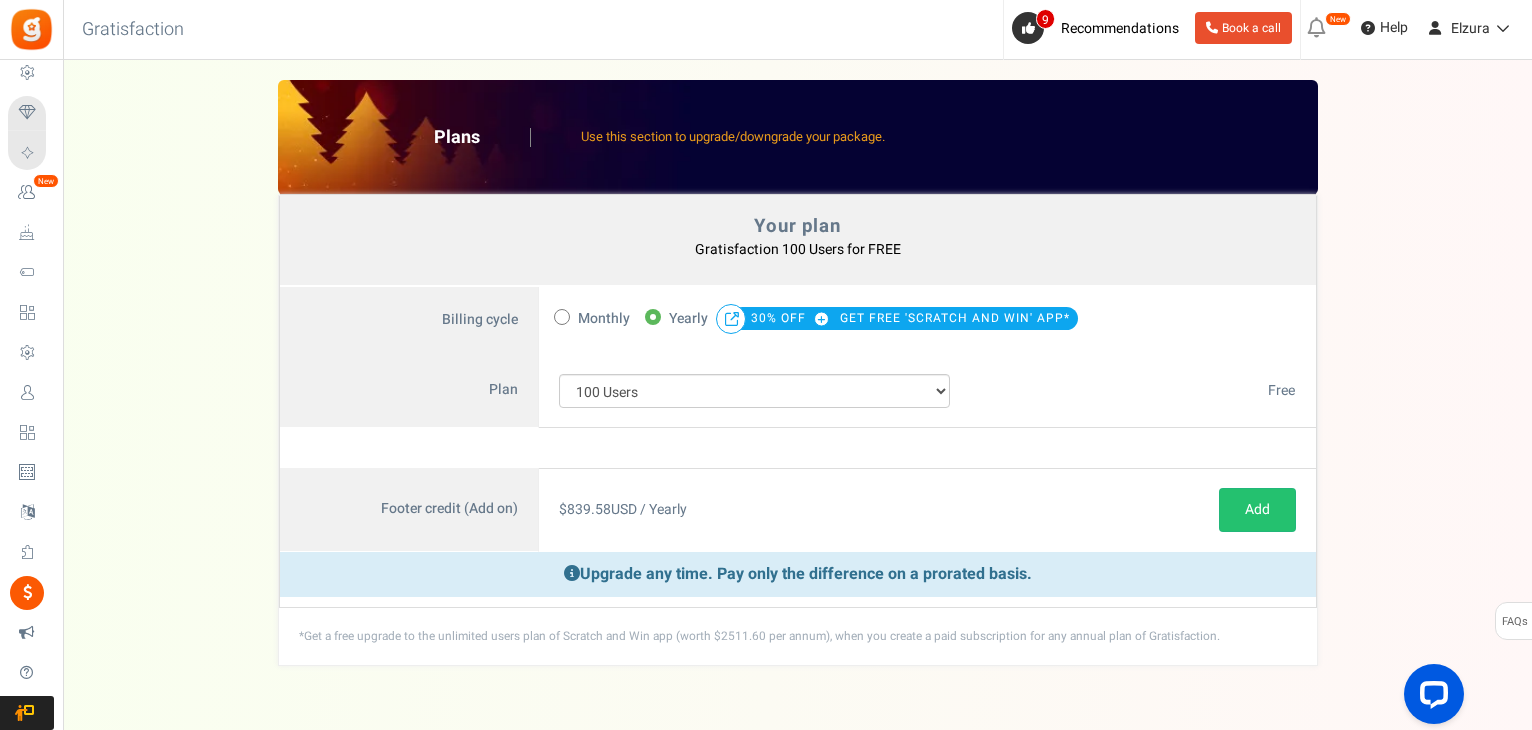 click on "Billing cycle" at bounding box center [409, 321] 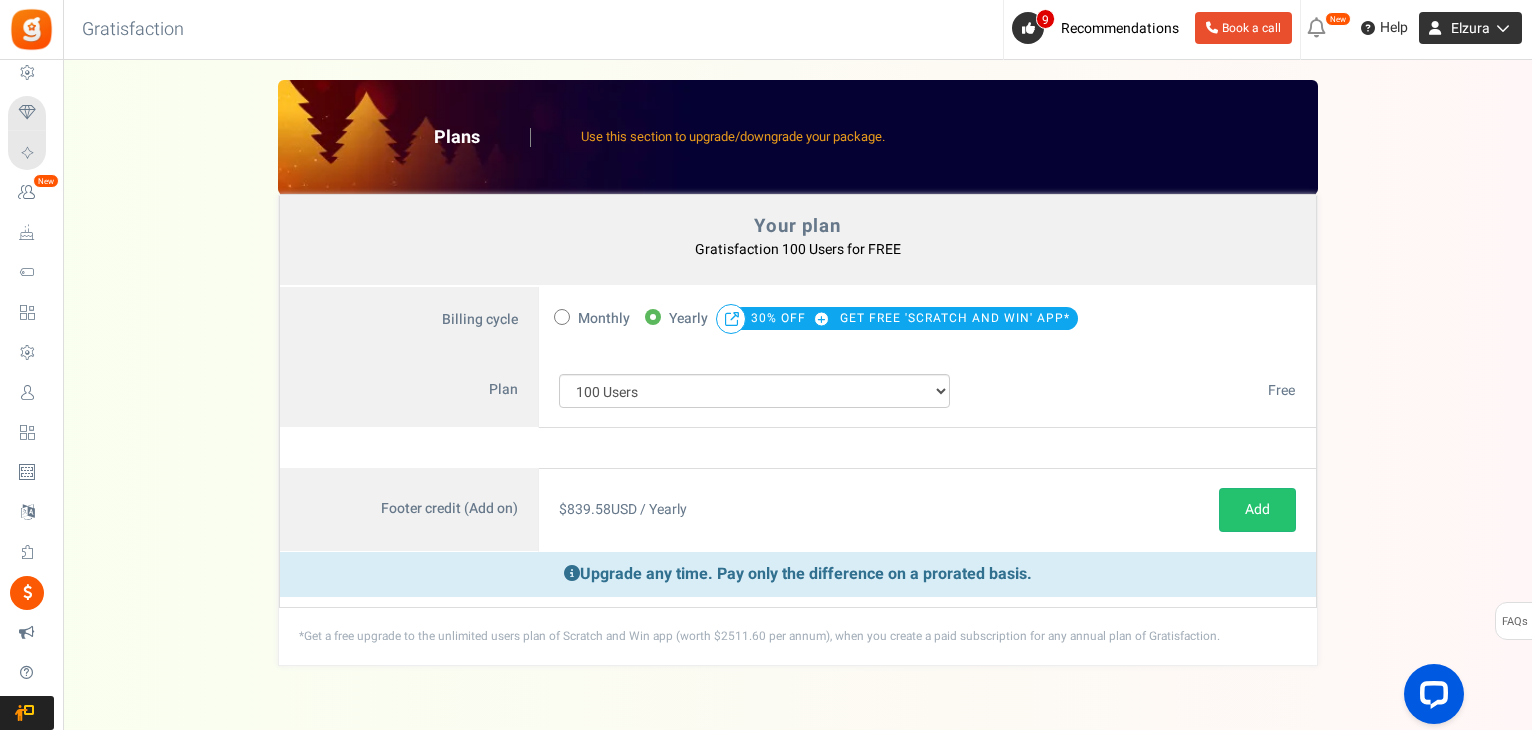 click on "Elzura" at bounding box center [1470, 28] 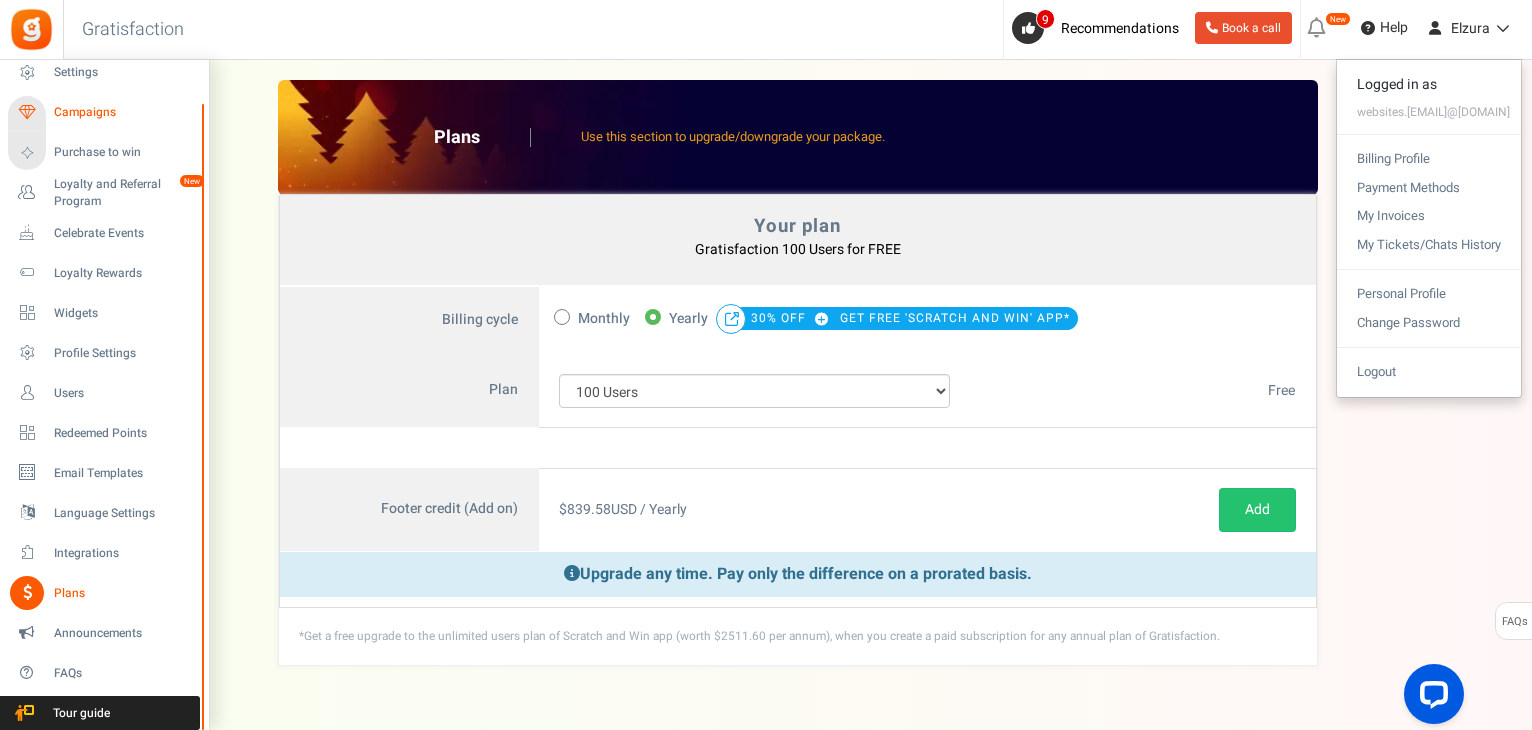 click on "Campaigns" at bounding box center (104, 113) 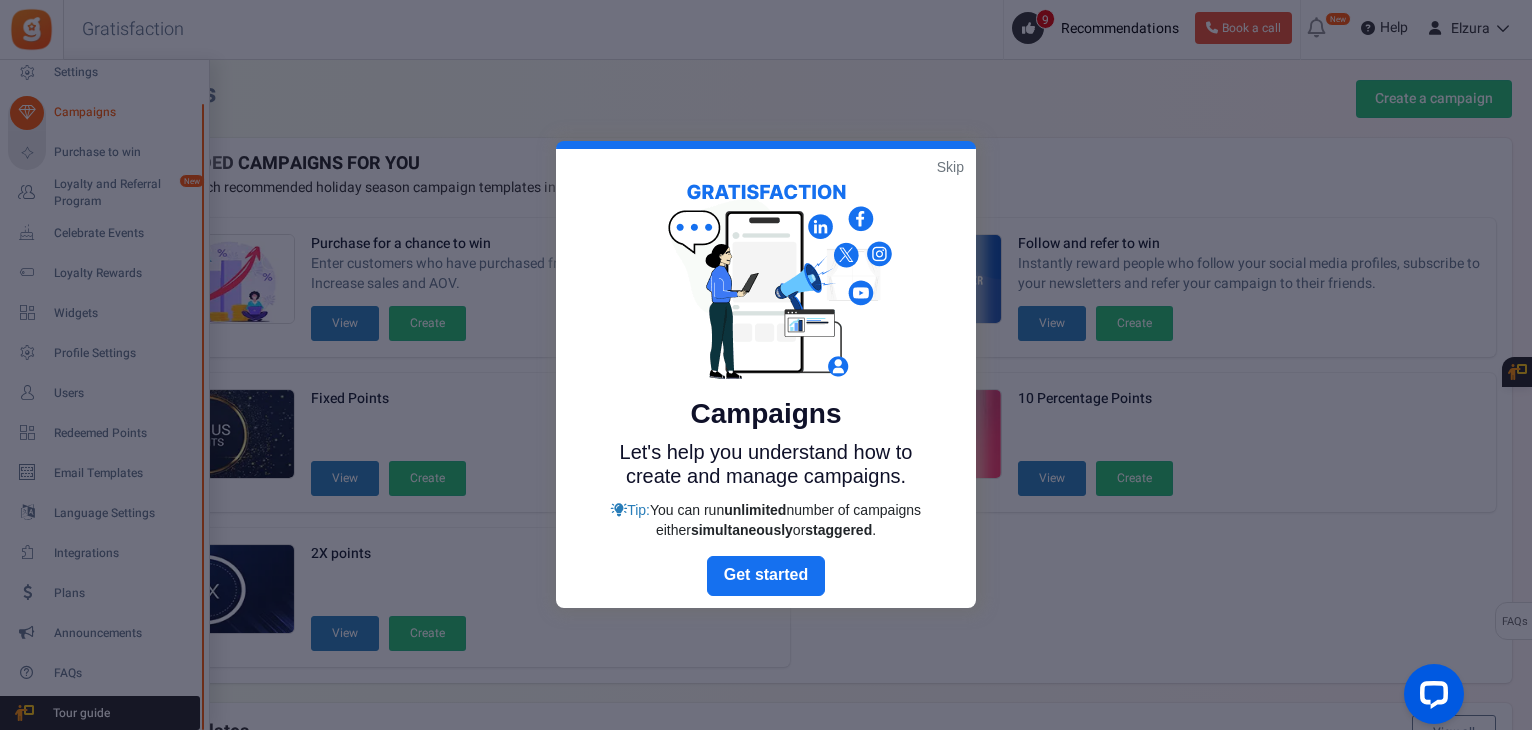scroll, scrollTop: 435, scrollLeft: 0, axis: vertical 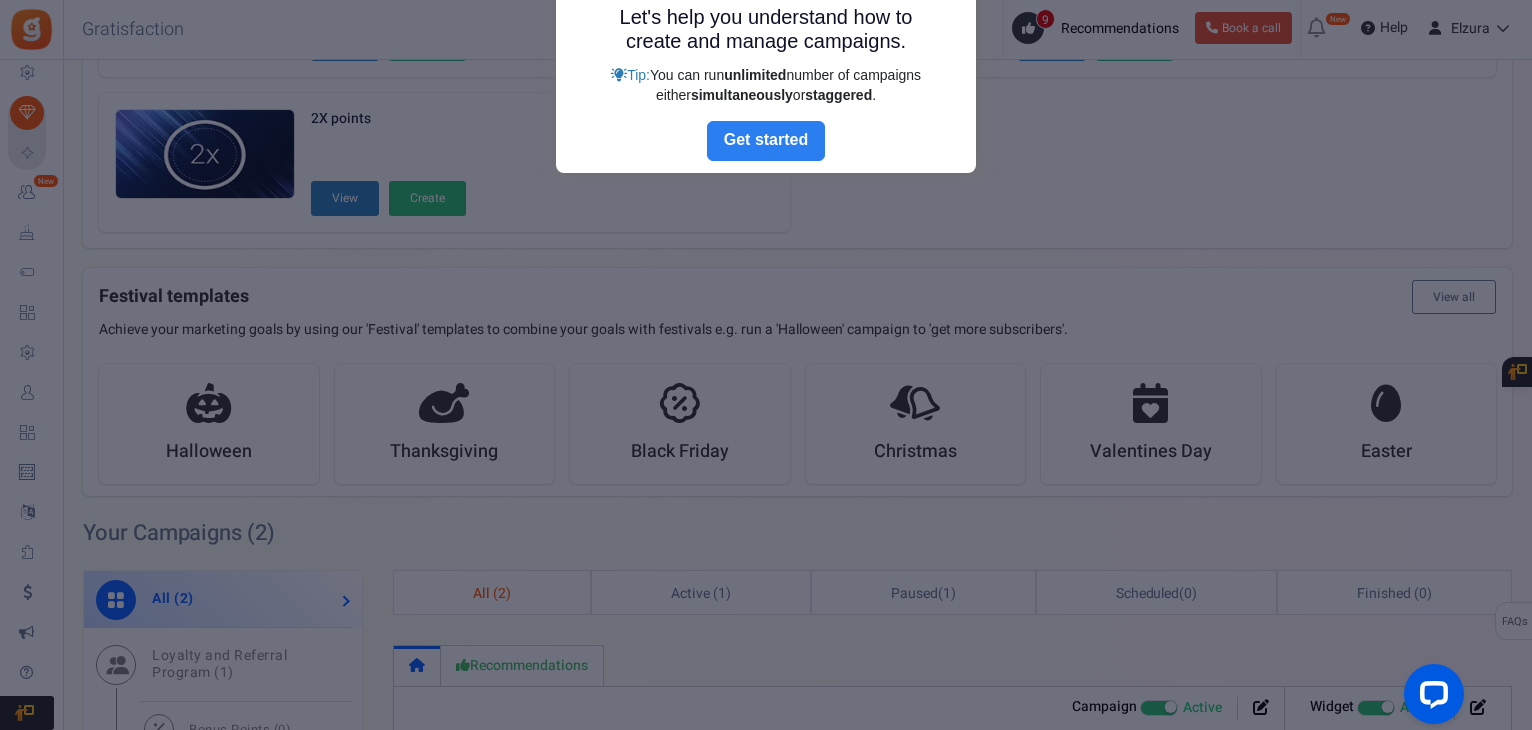 click on "Next" at bounding box center (766, 141) 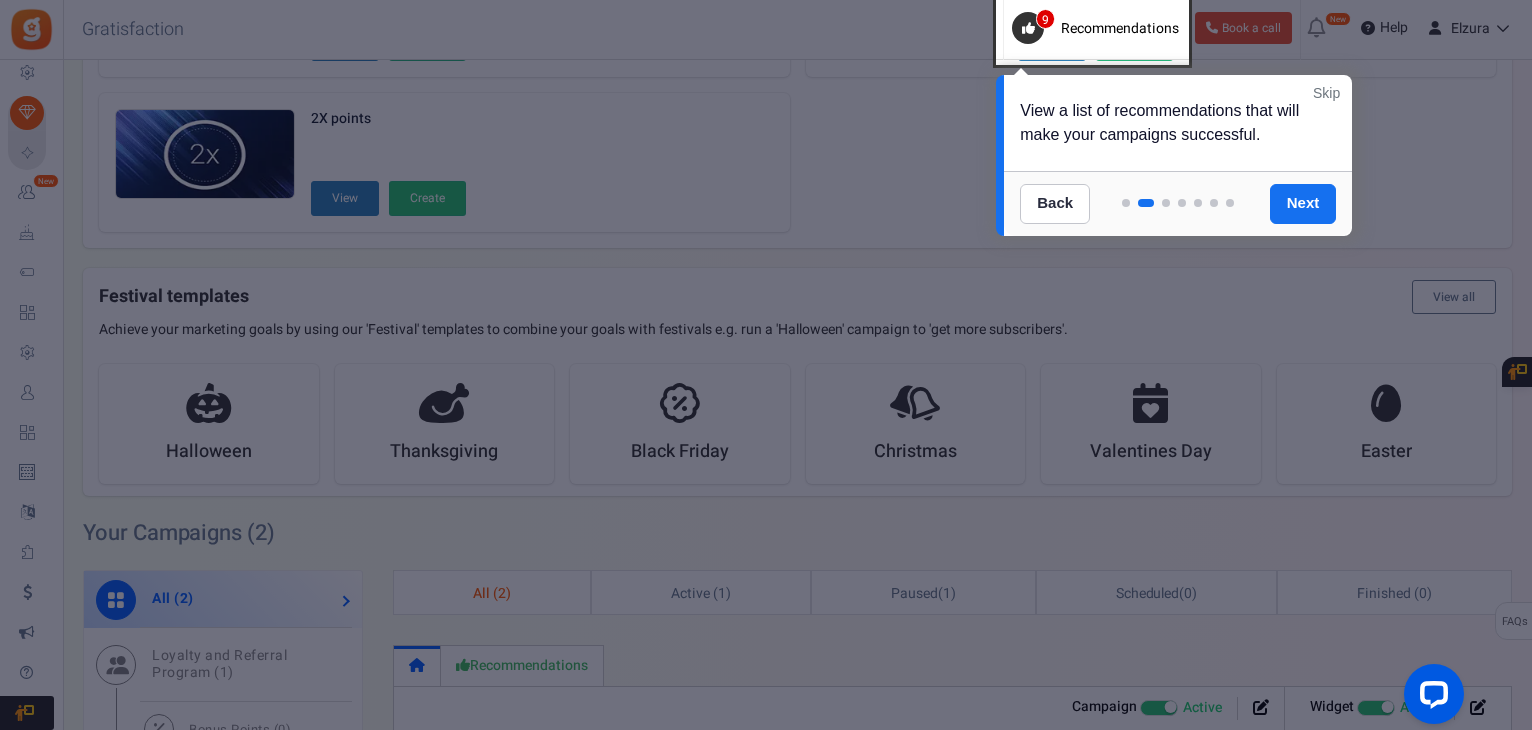click on "Skip" at bounding box center [1326, 93] 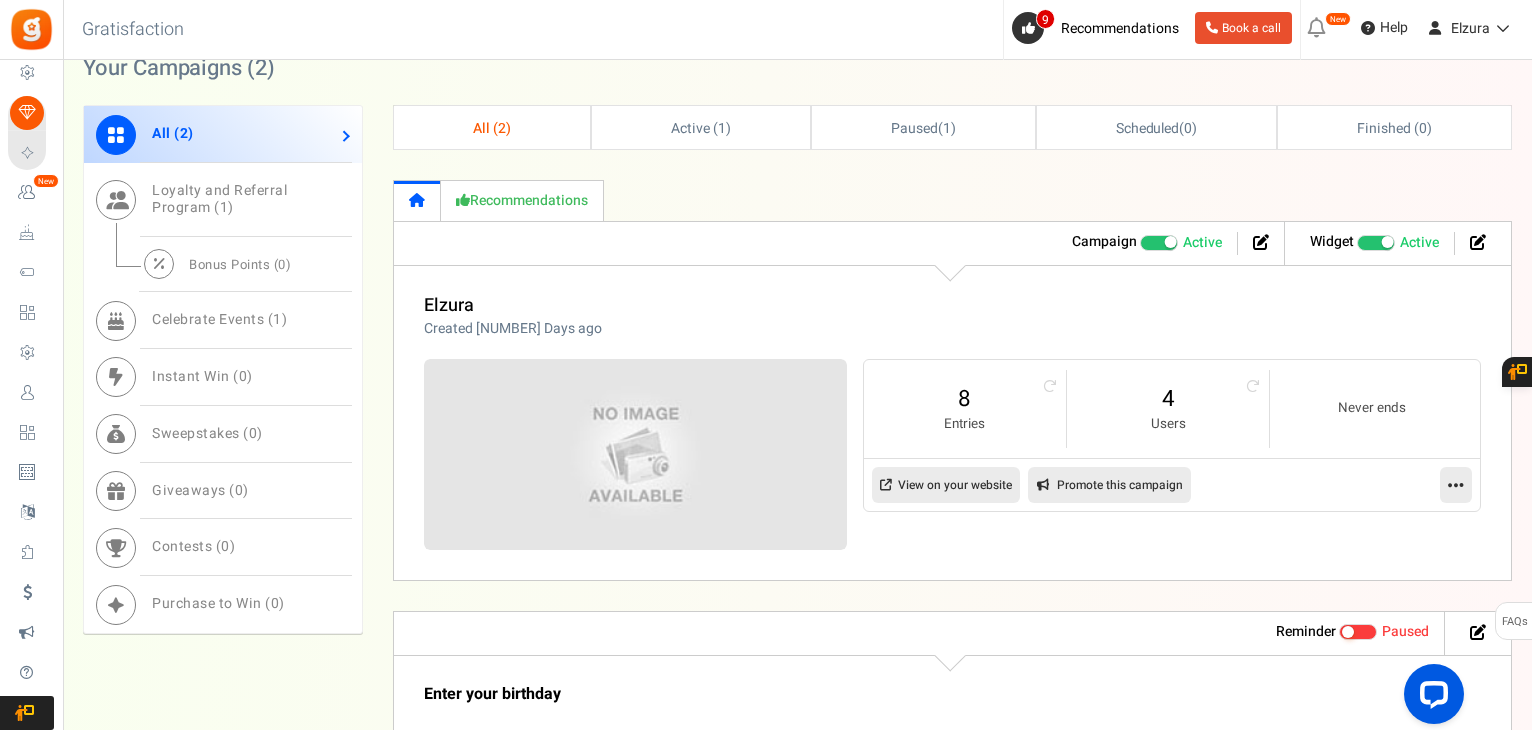 scroll, scrollTop: 935, scrollLeft: 0, axis: vertical 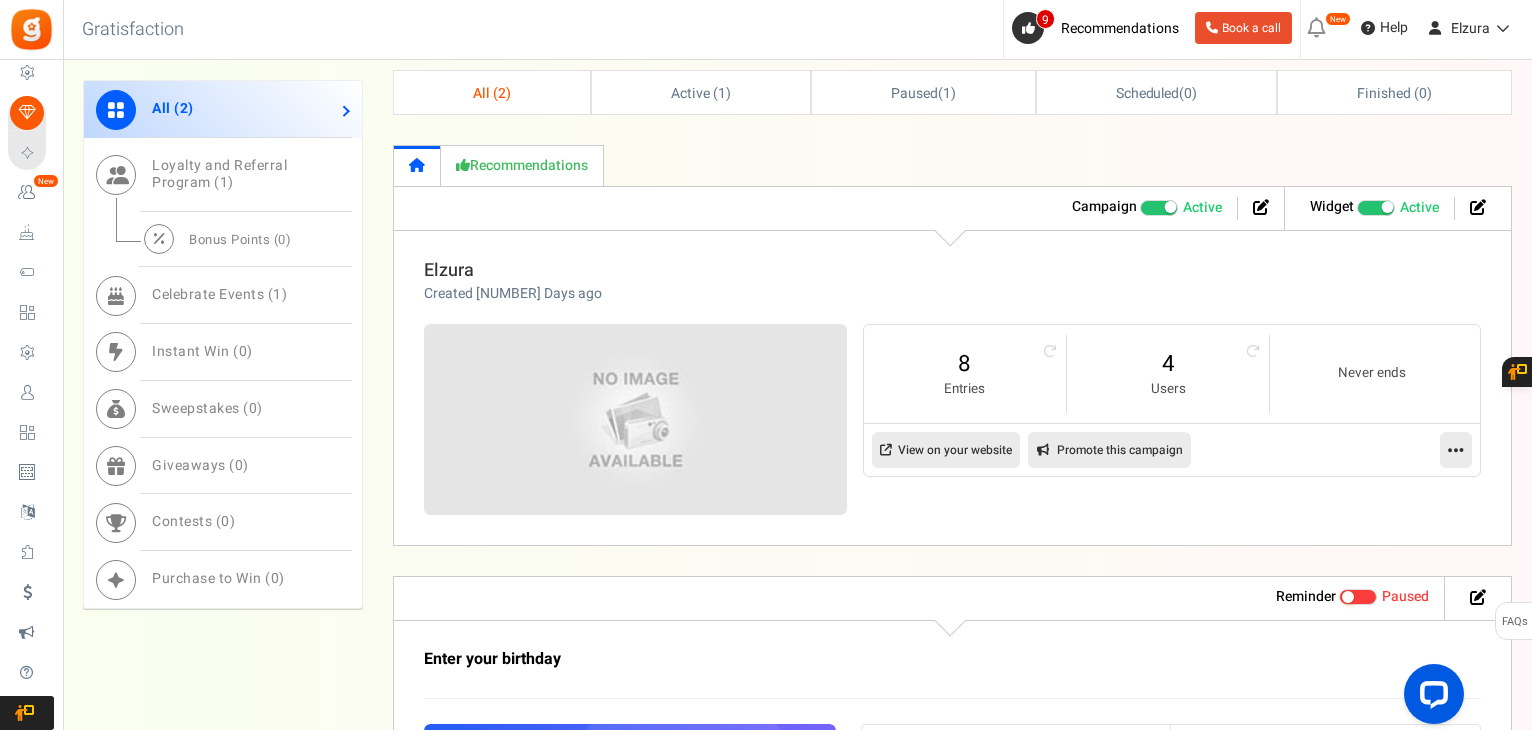 click on "Elzura" at bounding box center (449, 270) 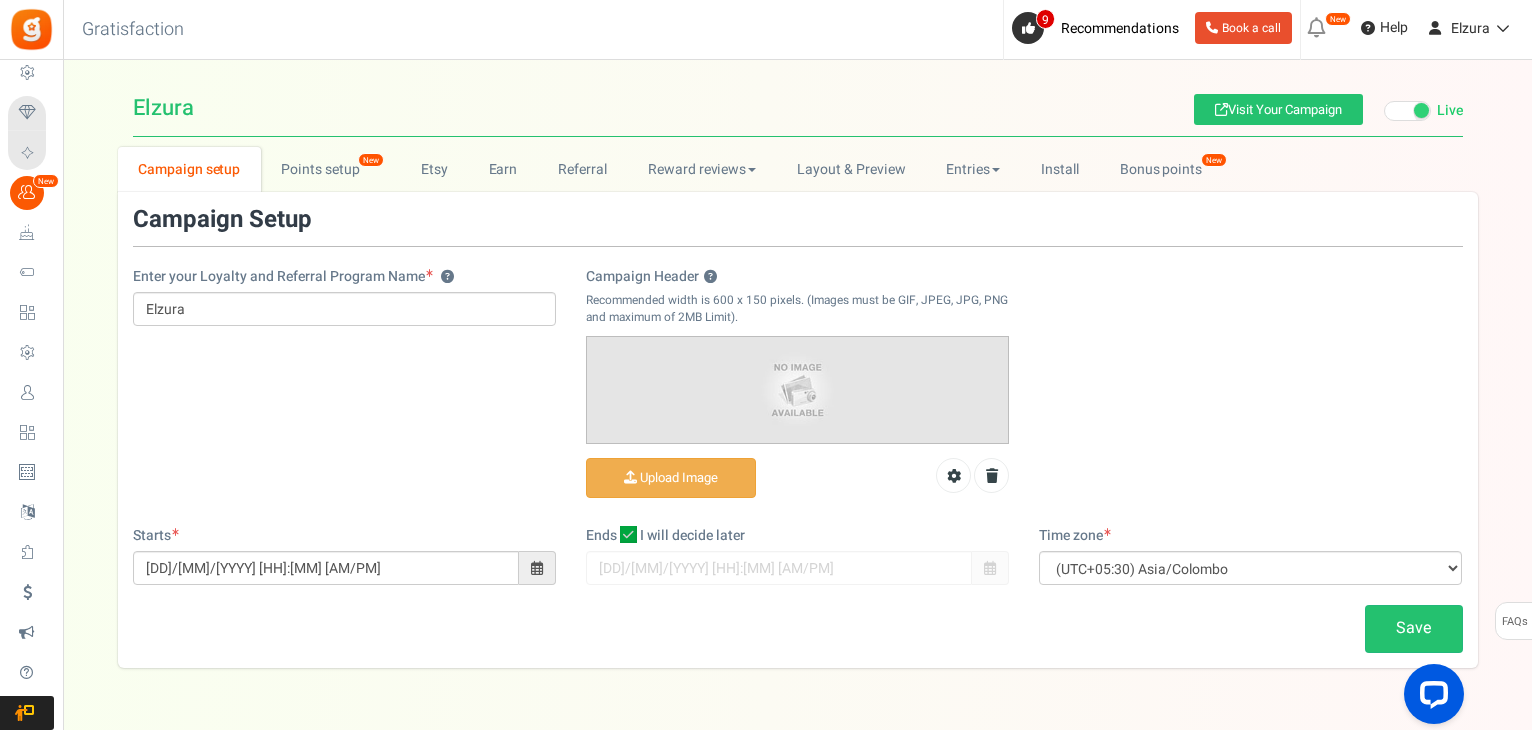 scroll, scrollTop: 0, scrollLeft: 0, axis: both 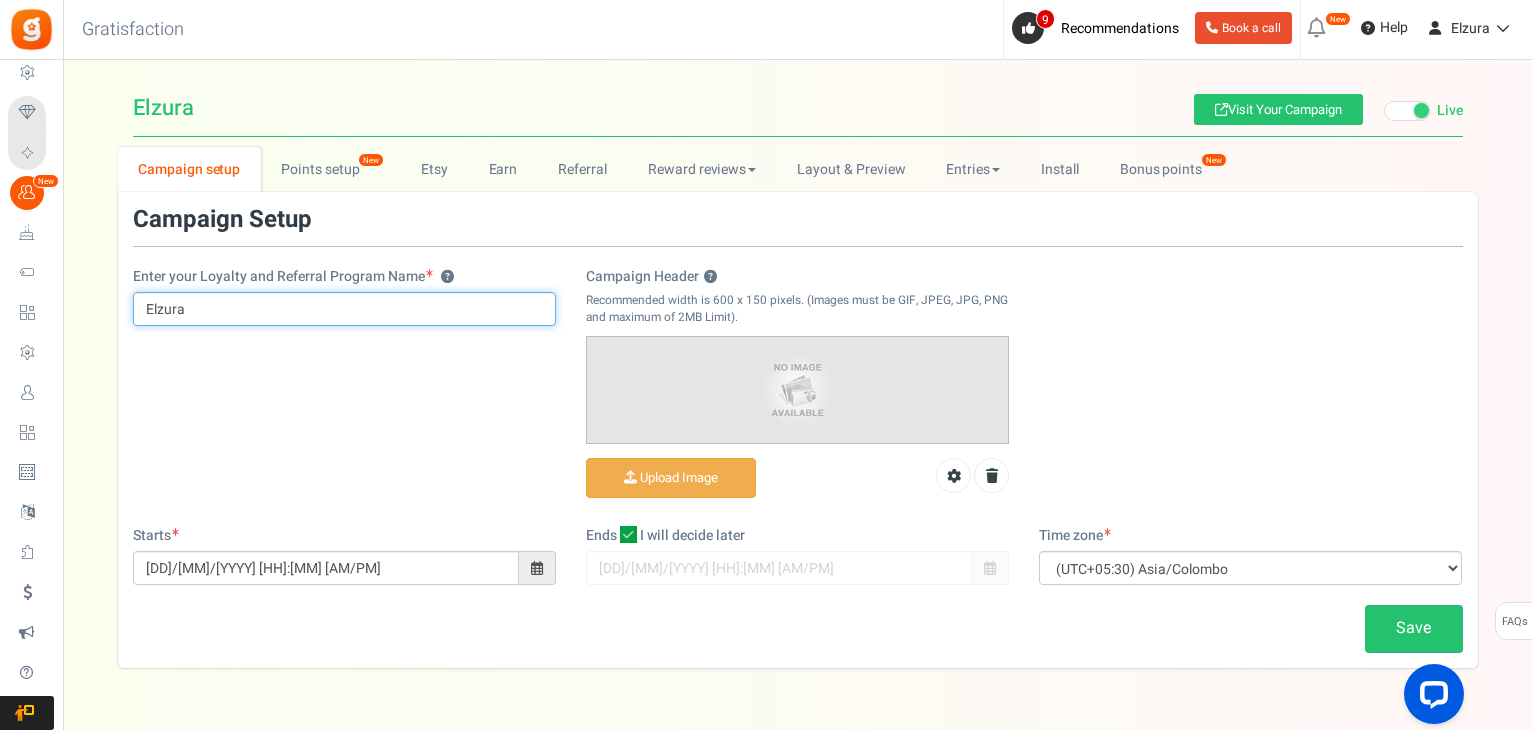 drag, startPoint x: 211, startPoint y: 307, endPoint x: 78, endPoint y: 305, distance: 133.01503 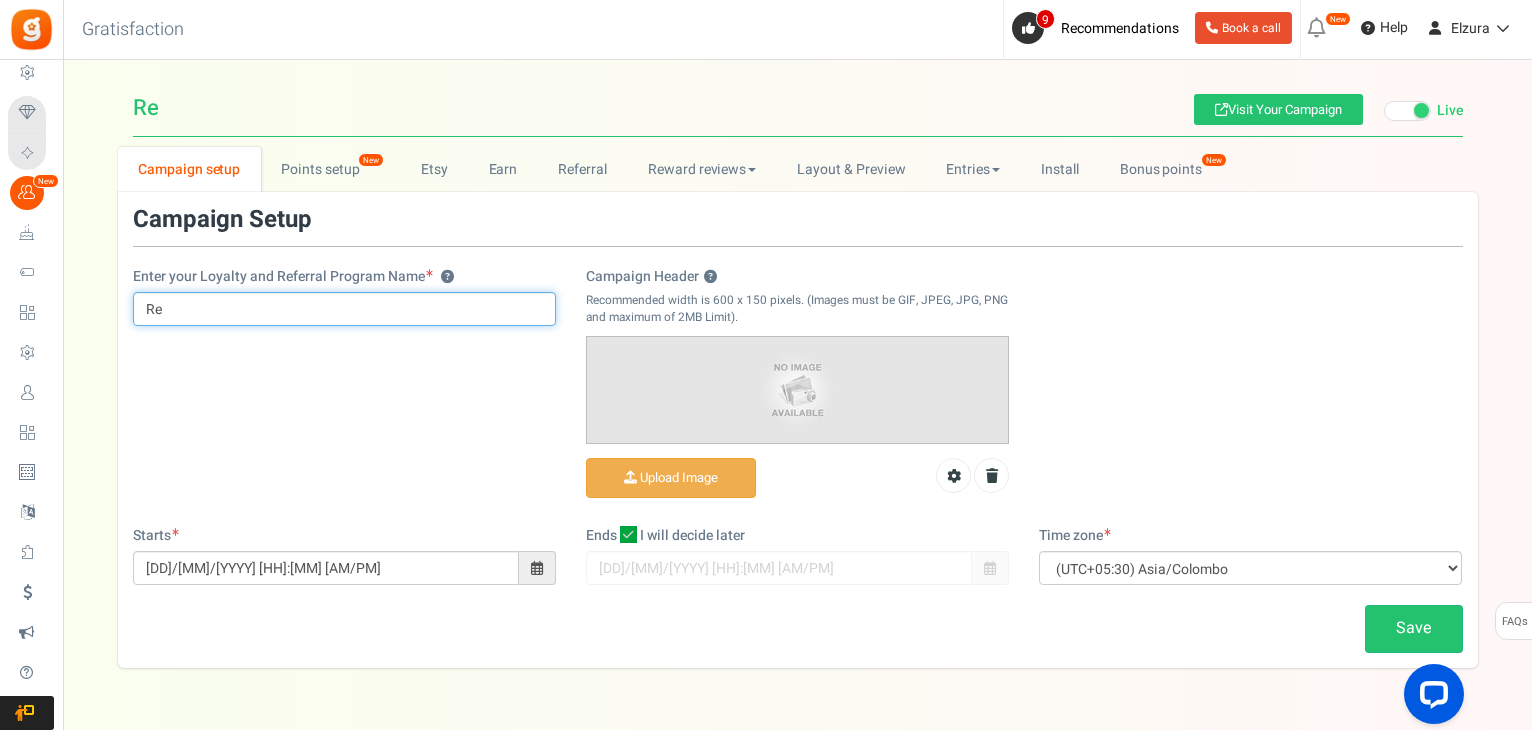scroll, scrollTop: 0, scrollLeft: 0, axis: both 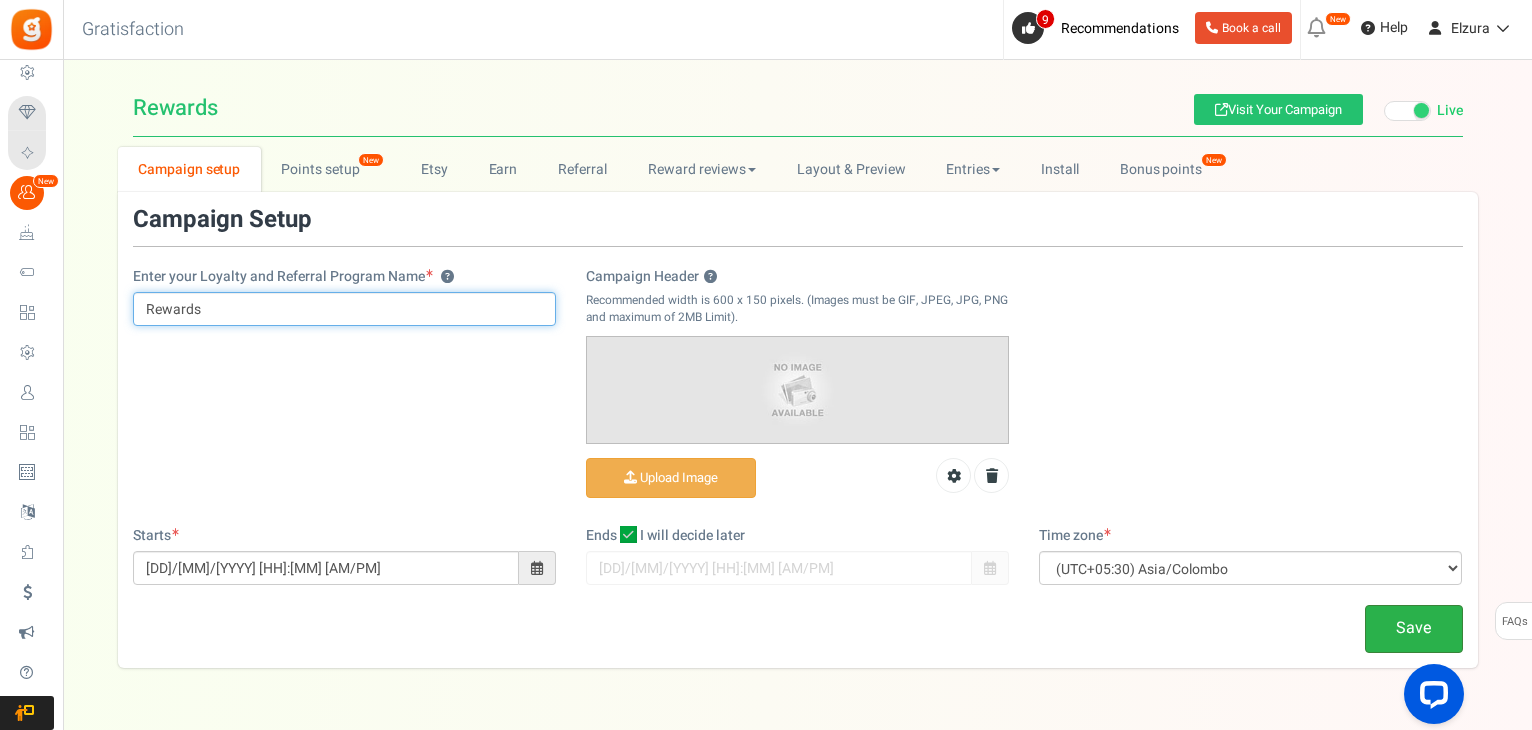 type on "Rewards" 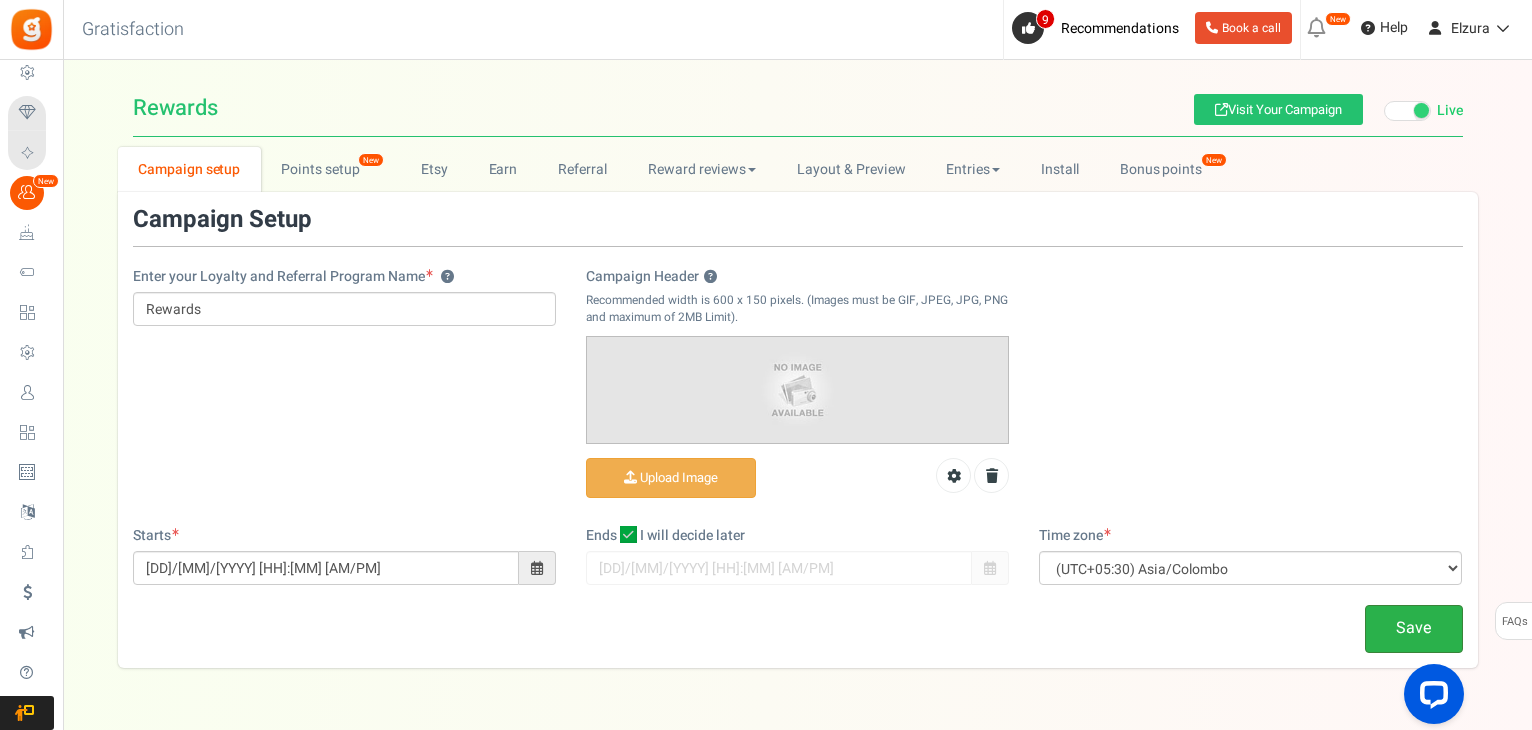 click on "Save" at bounding box center (1414, 628) 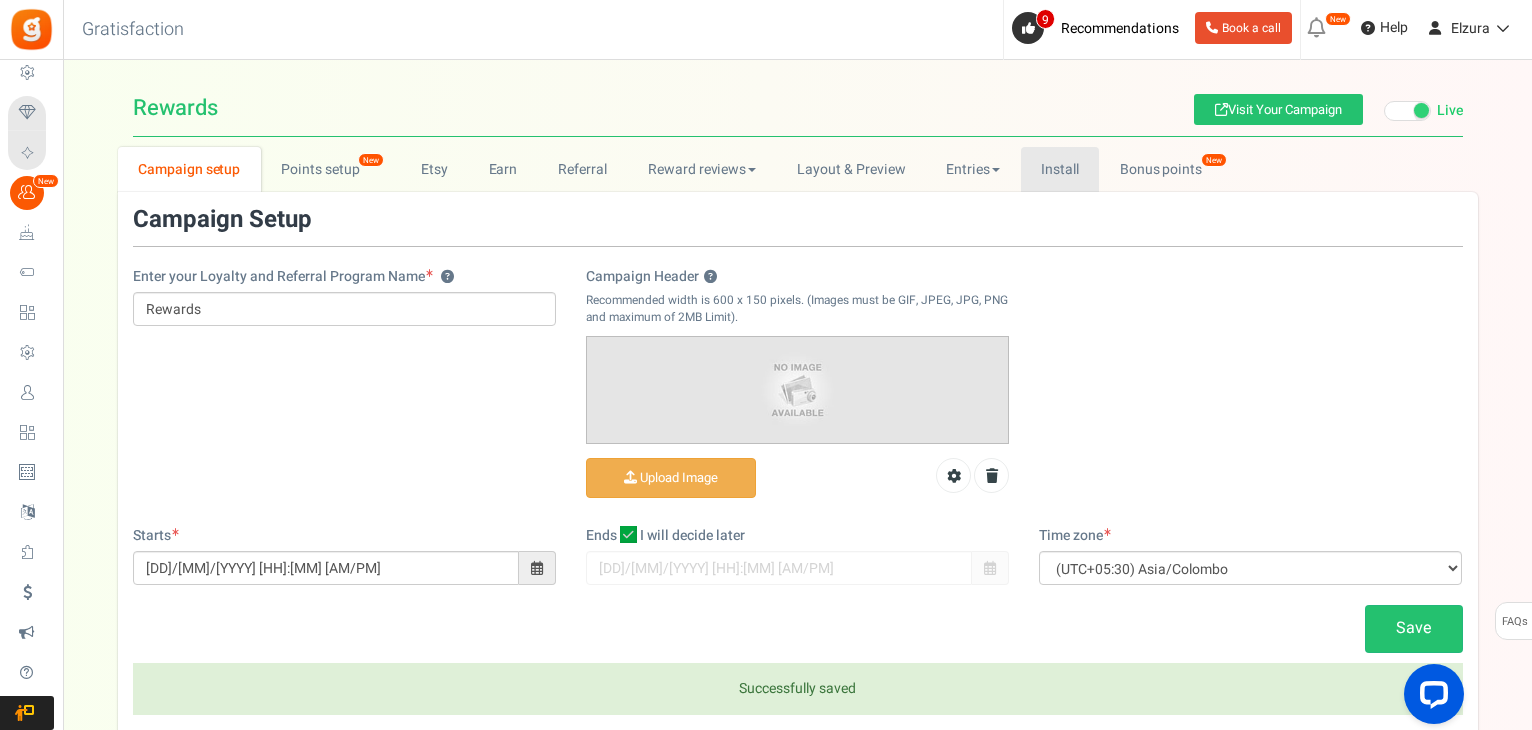 click on "Install" at bounding box center [1060, 169] 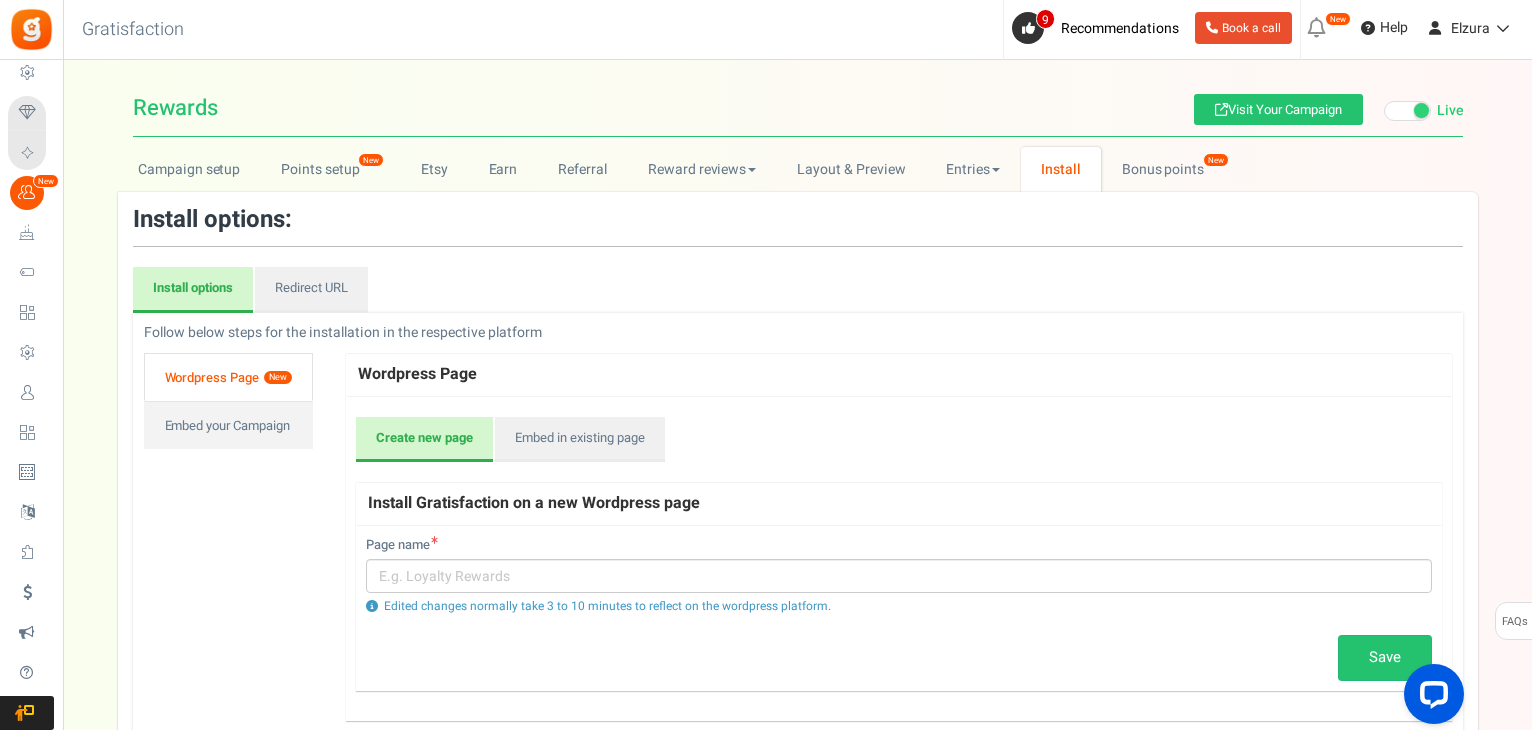 click on "Wordpress Page  New" at bounding box center (228, 377) 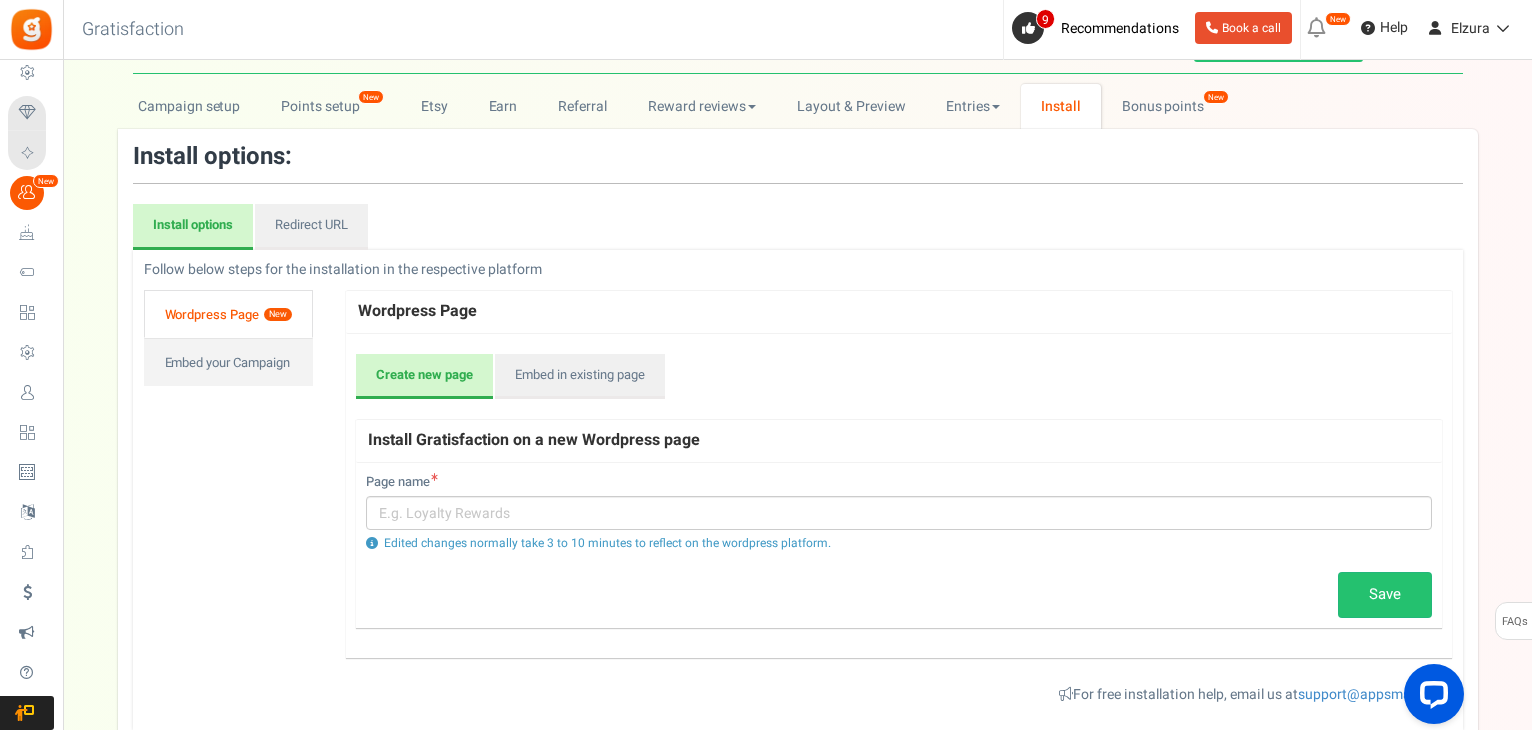 scroll, scrollTop: 0, scrollLeft: 0, axis: both 